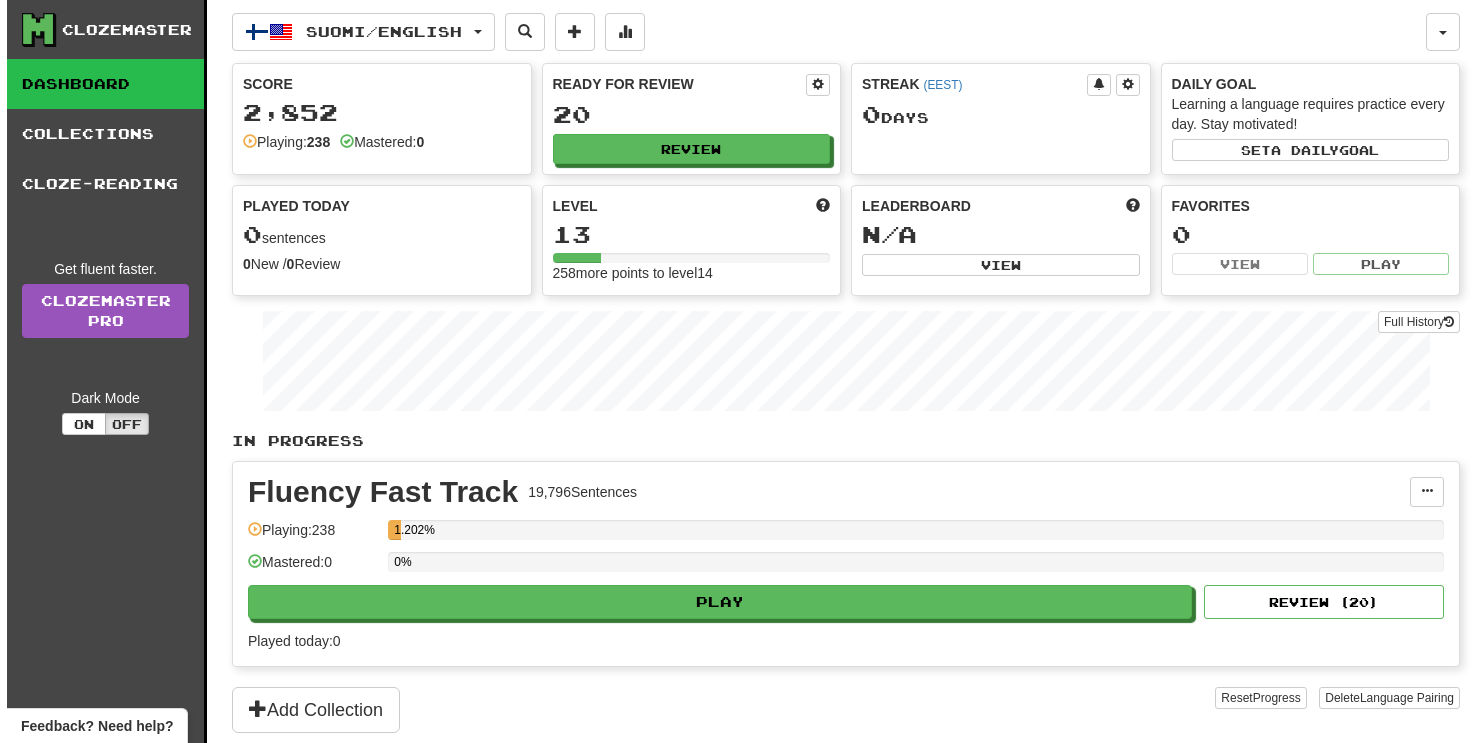 scroll, scrollTop: 0, scrollLeft: 0, axis: both 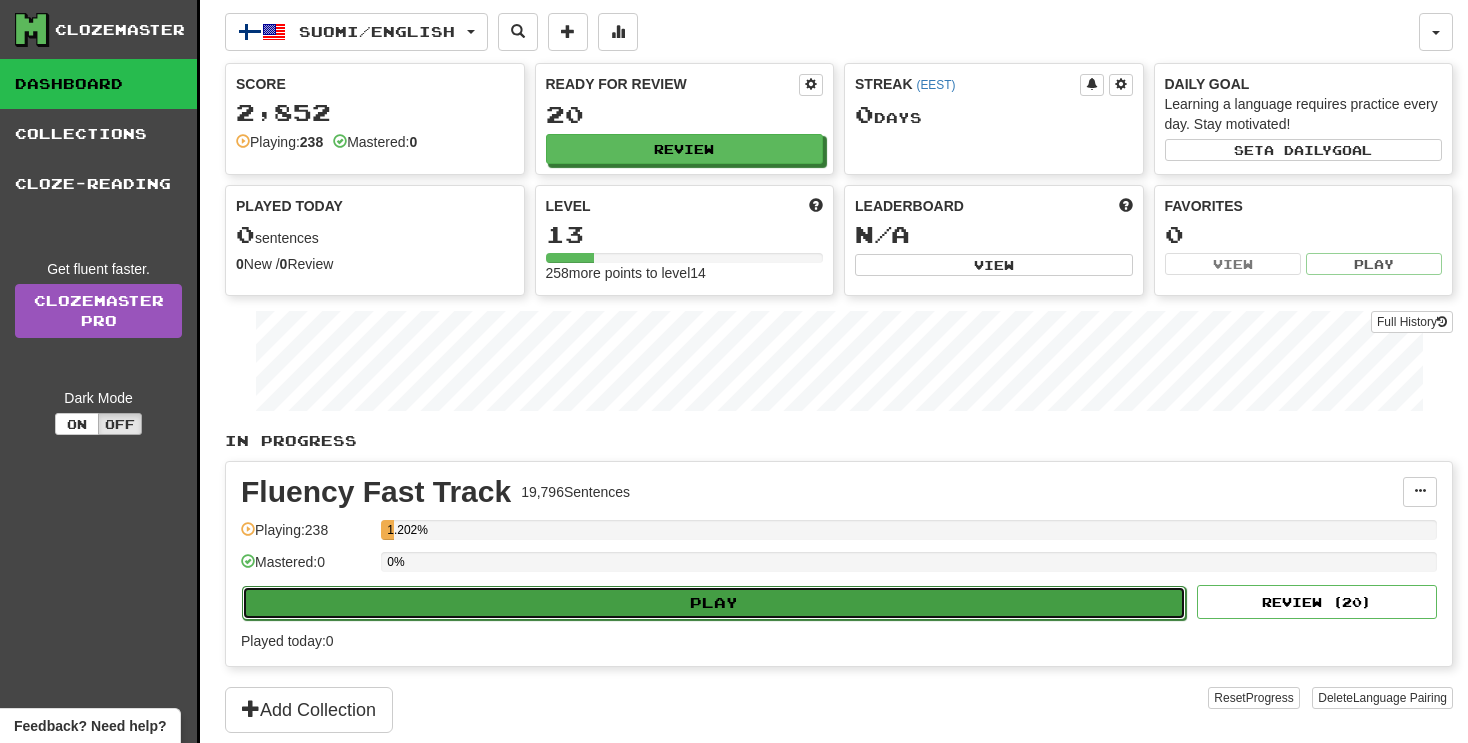 click on "Play" at bounding box center [714, 603] 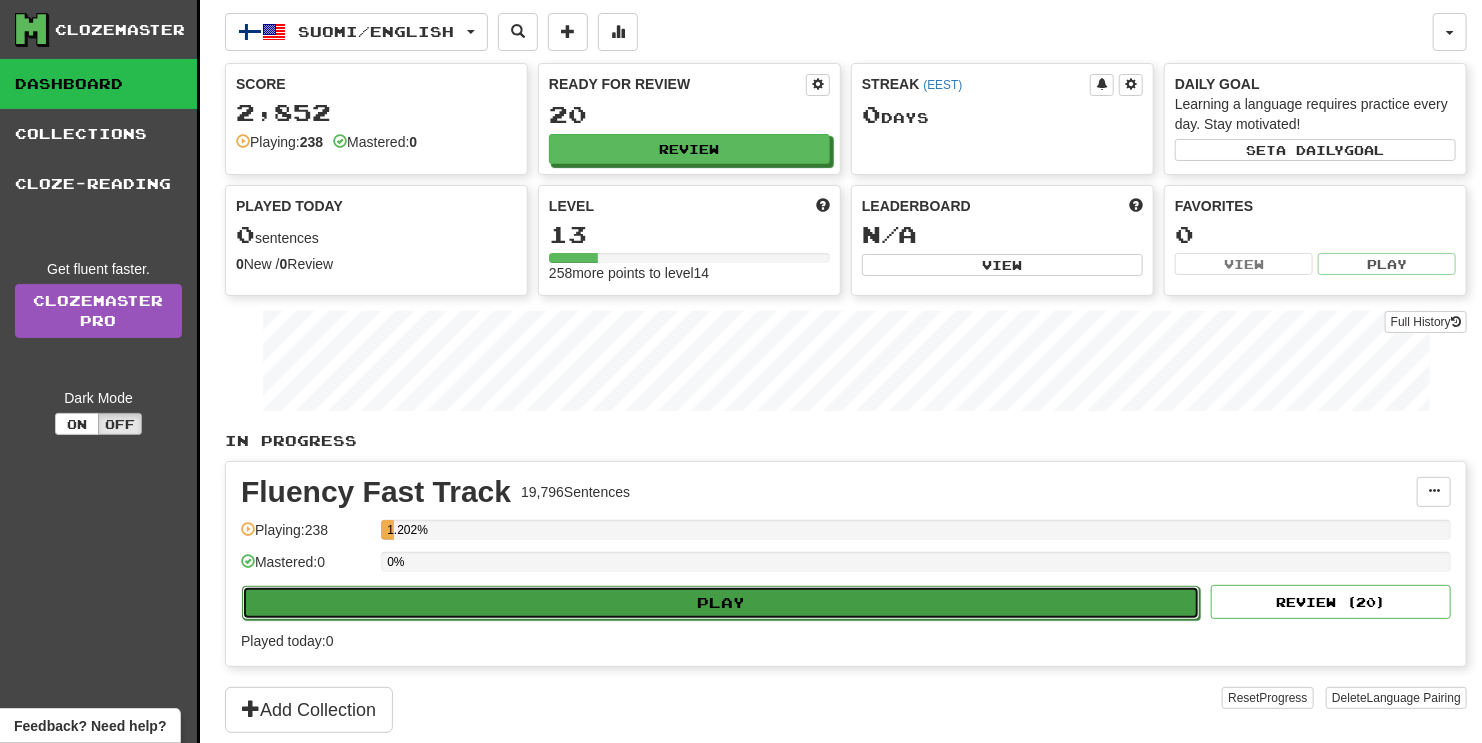select on "**" 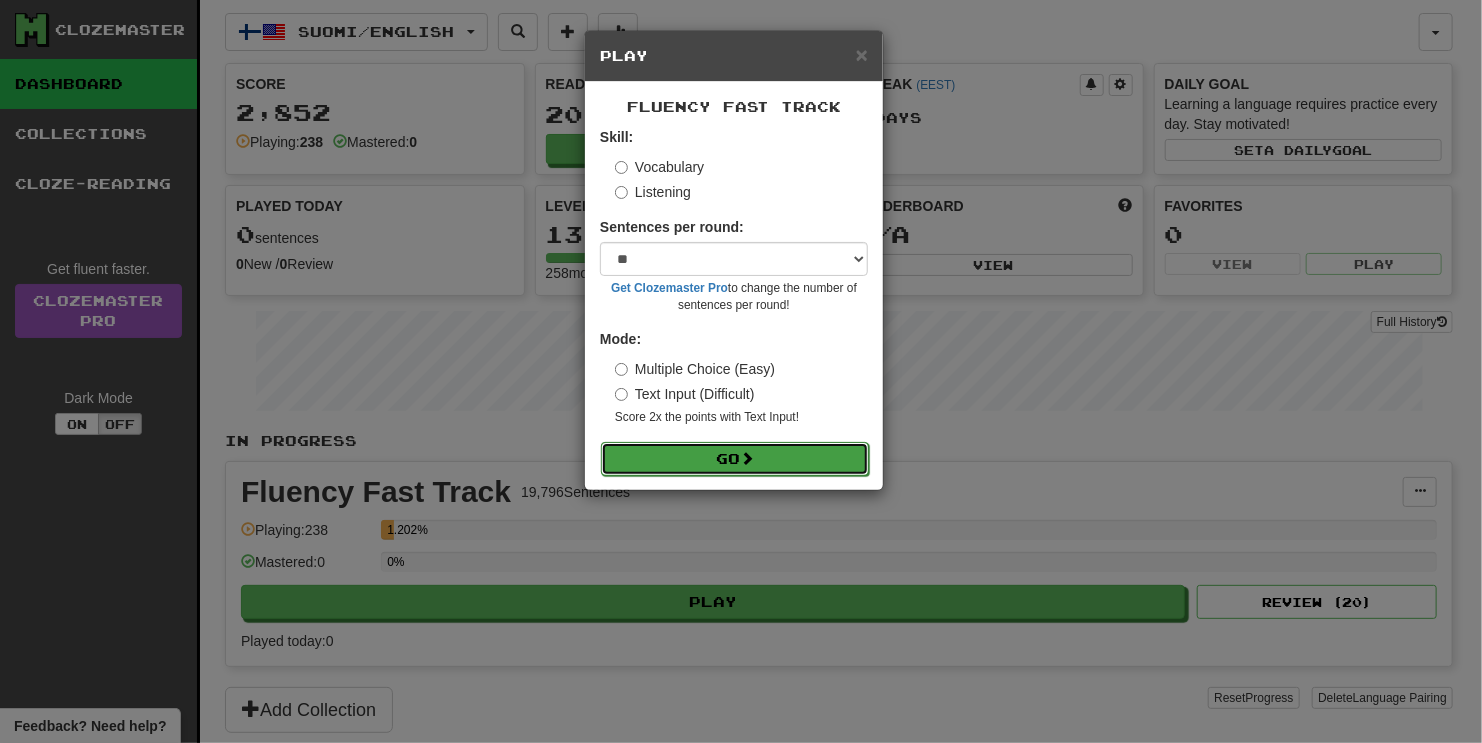 click on "Go" at bounding box center [735, 459] 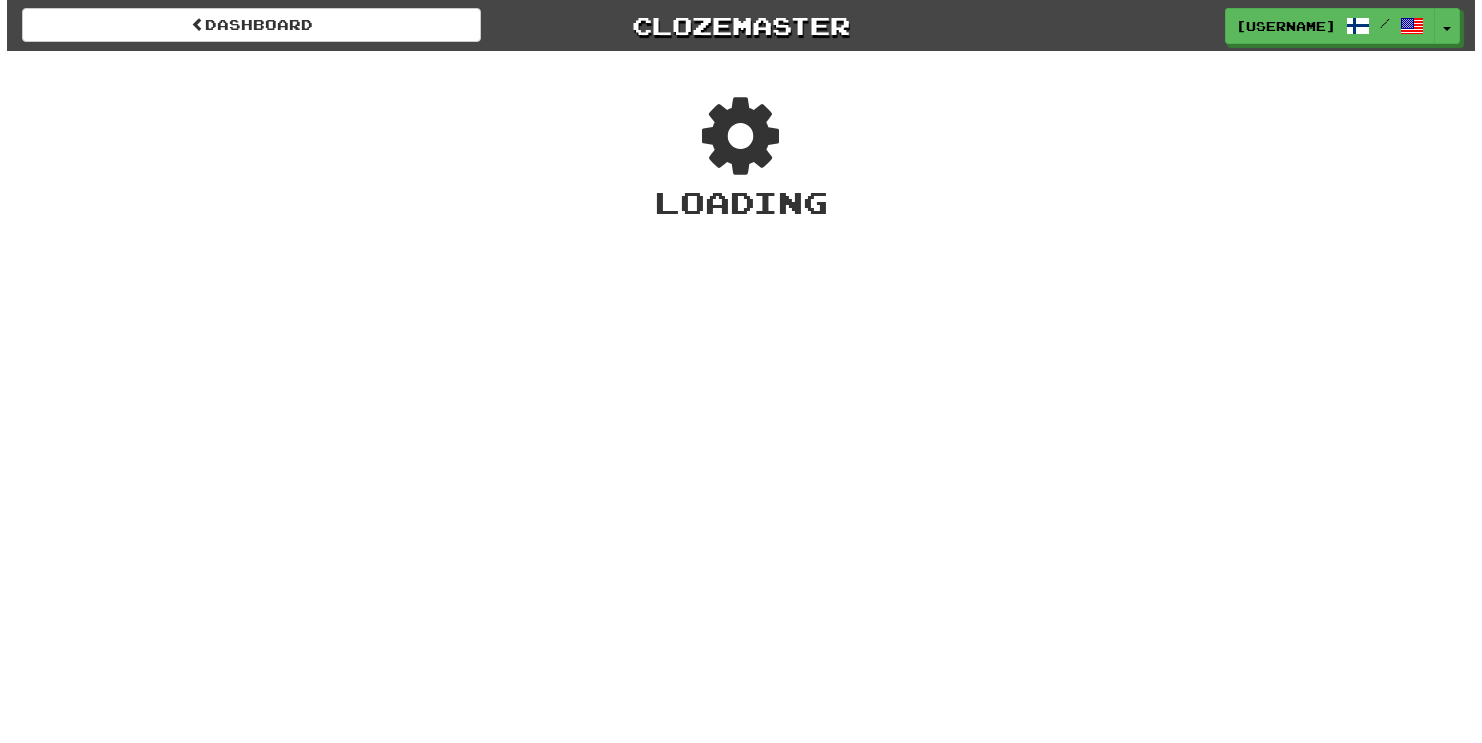 scroll, scrollTop: 0, scrollLeft: 0, axis: both 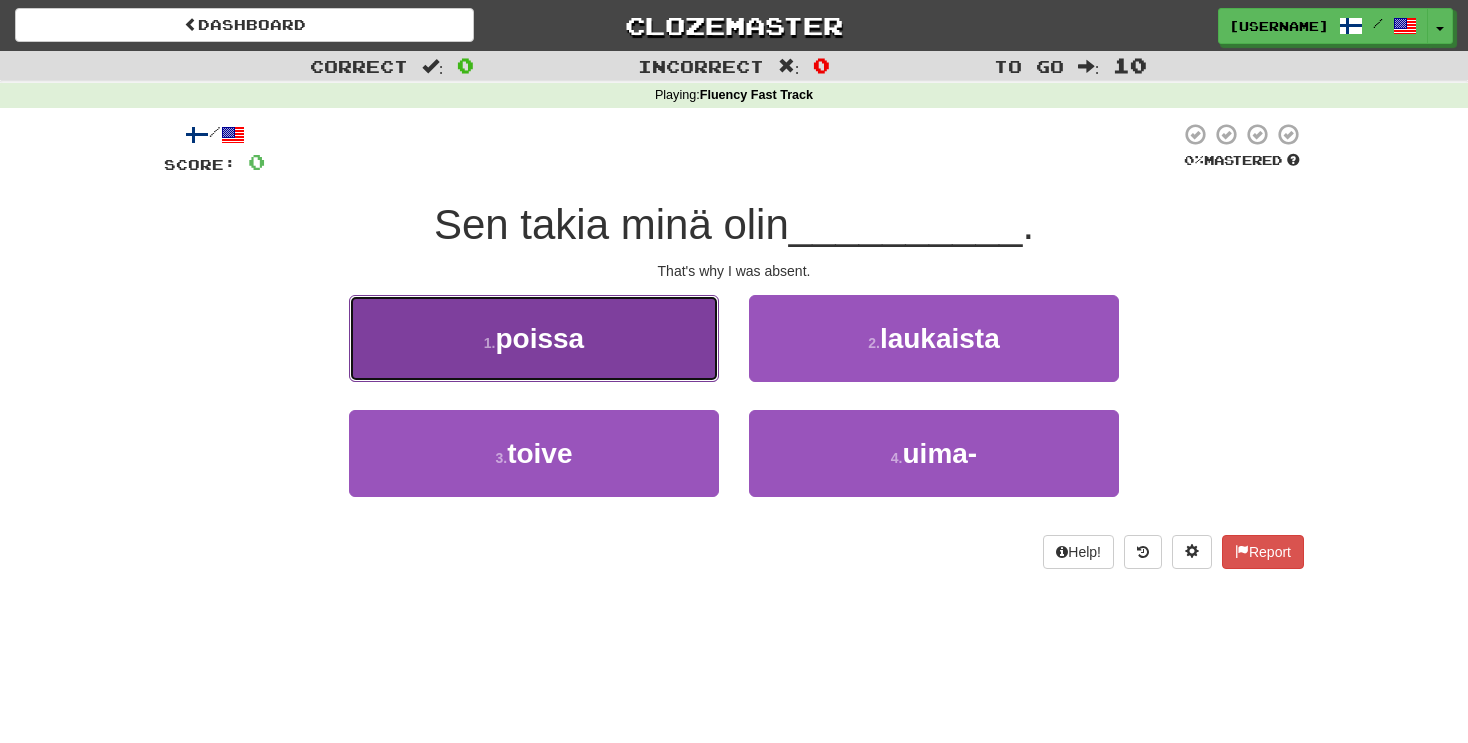 click on "poissa" at bounding box center (539, 338) 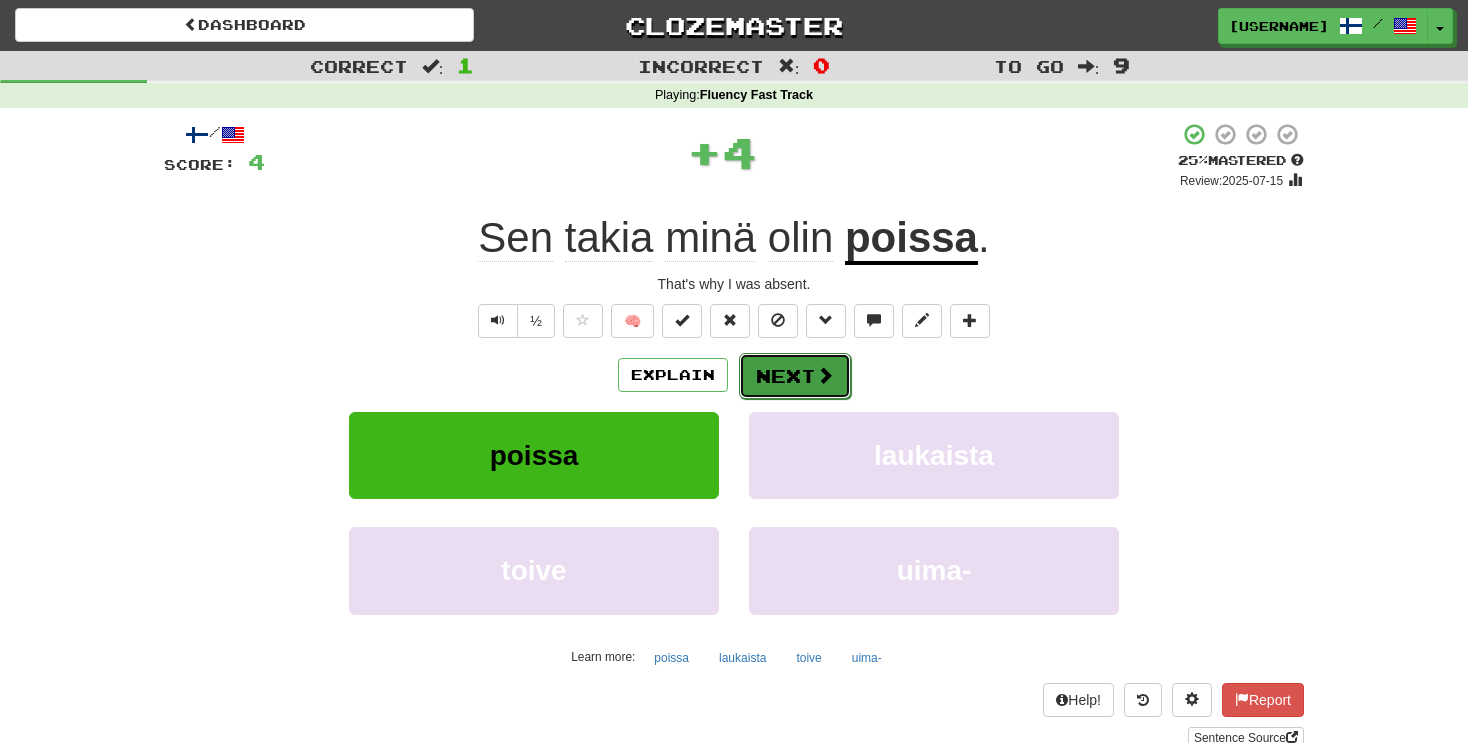 click on "Next" at bounding box center [795, 376] 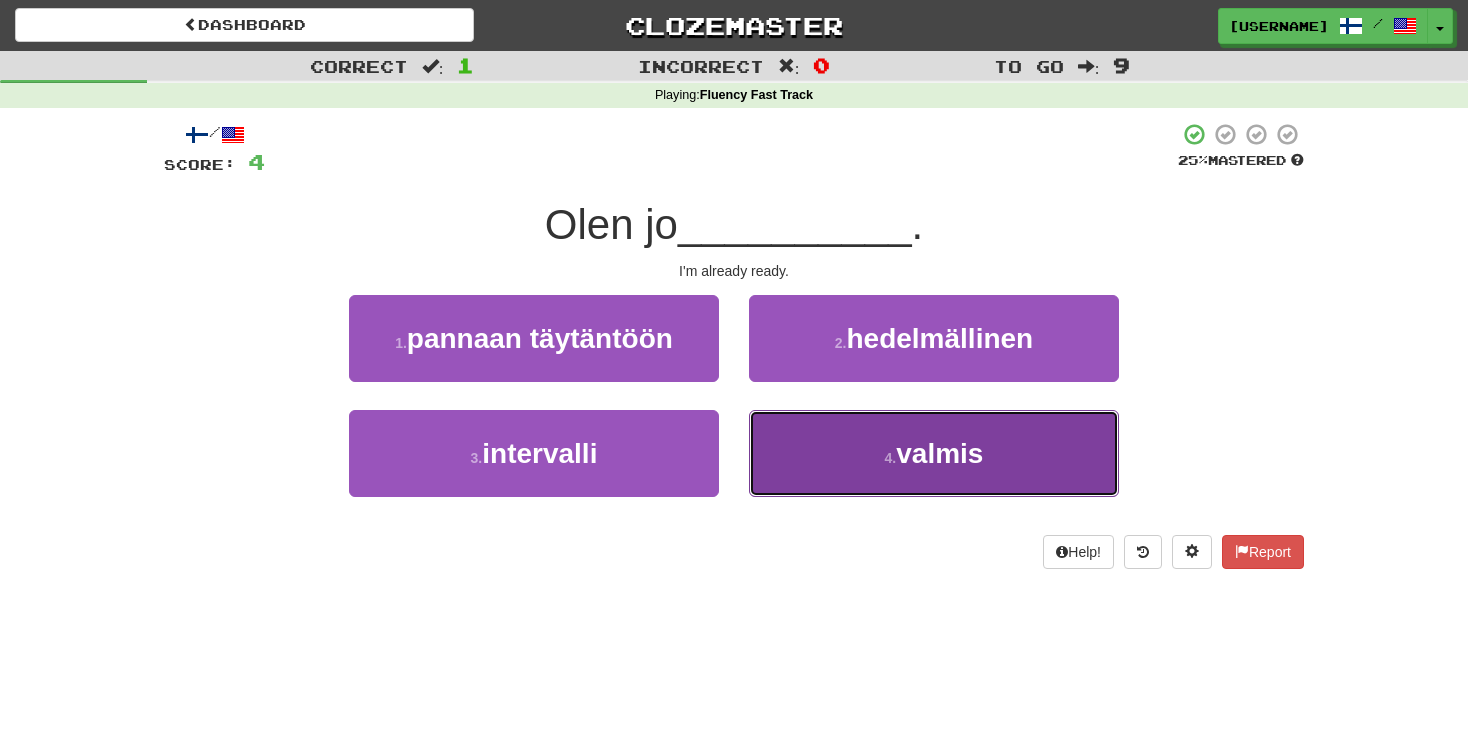 click on "valmis" at bounding box center (939, 453) 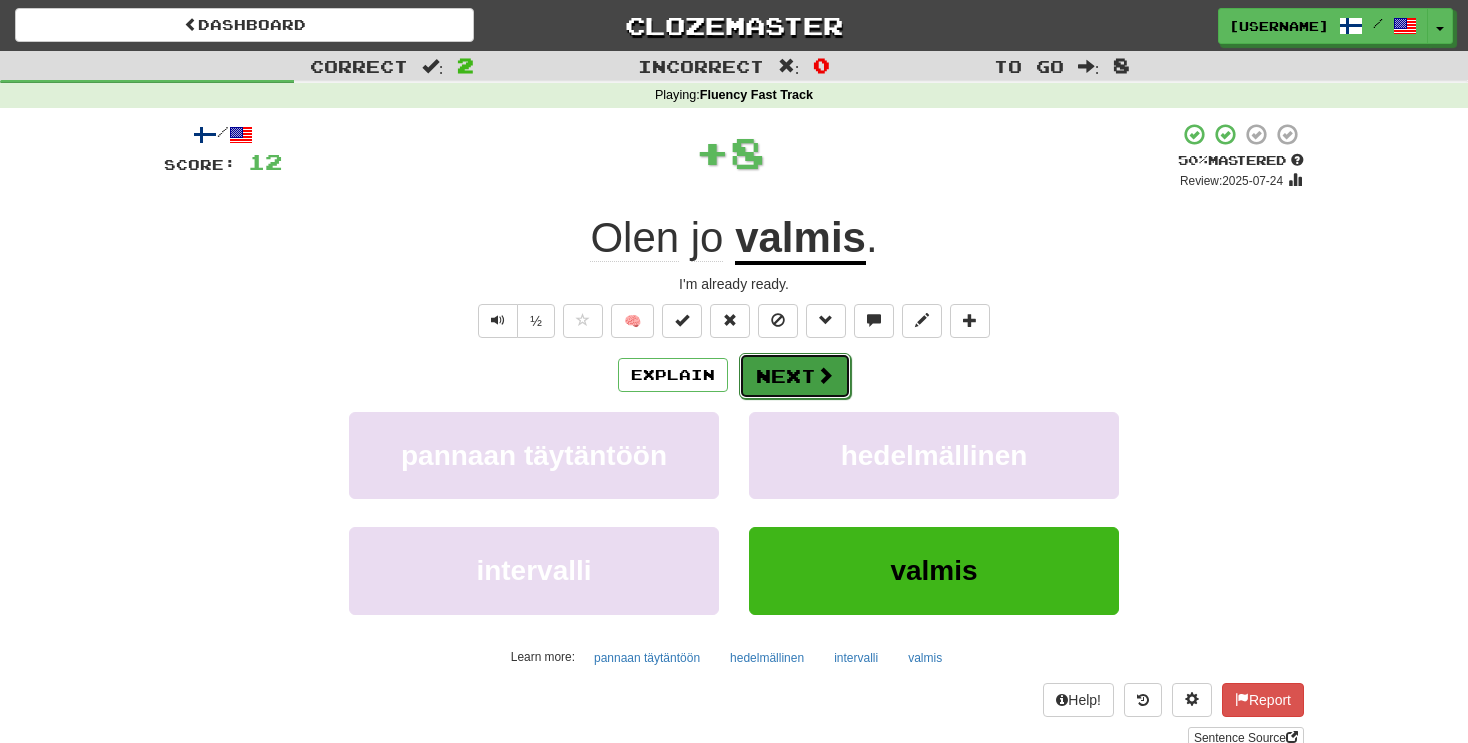 click at bounding box center [825, 375] 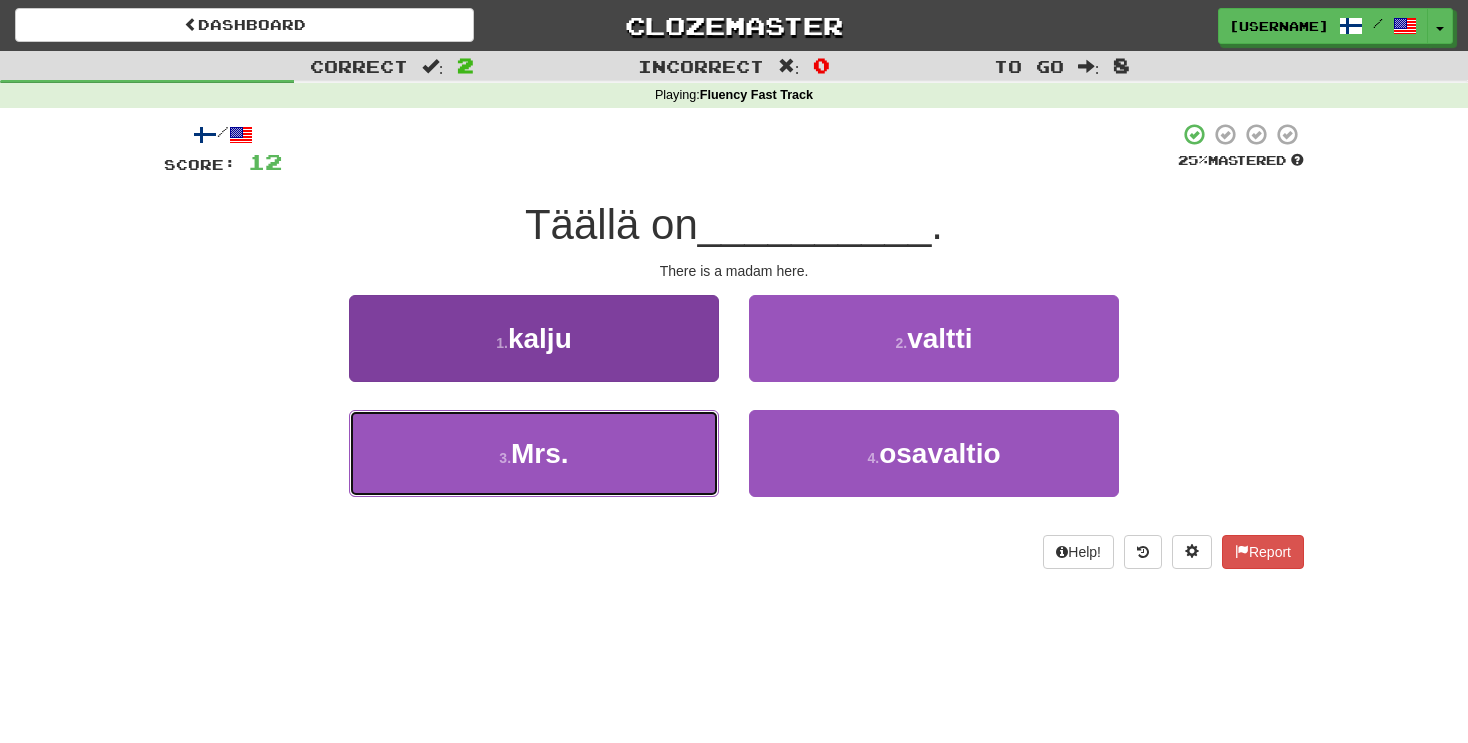 click on "Mrs." at bounding box center (534, 453) 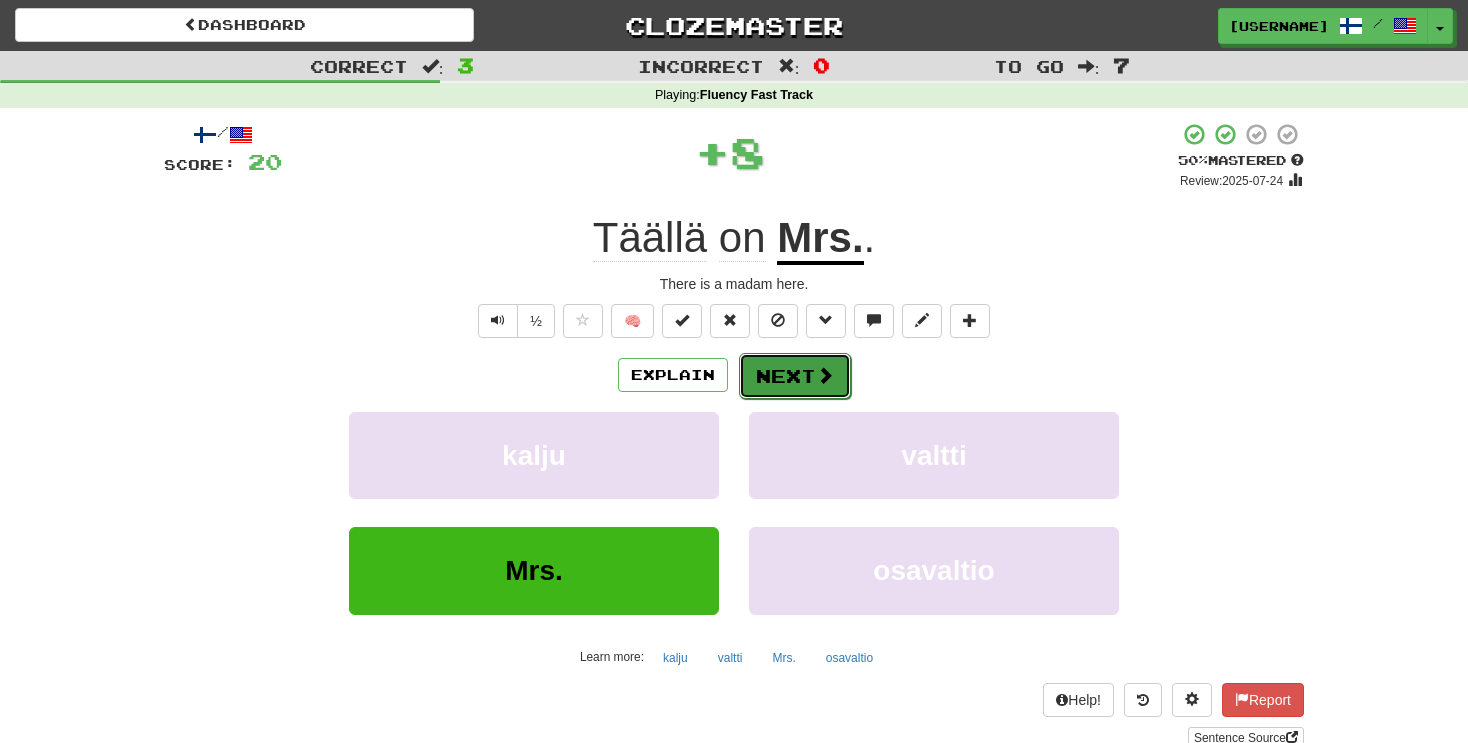 click on "Next" at bounding box center (795, 376) 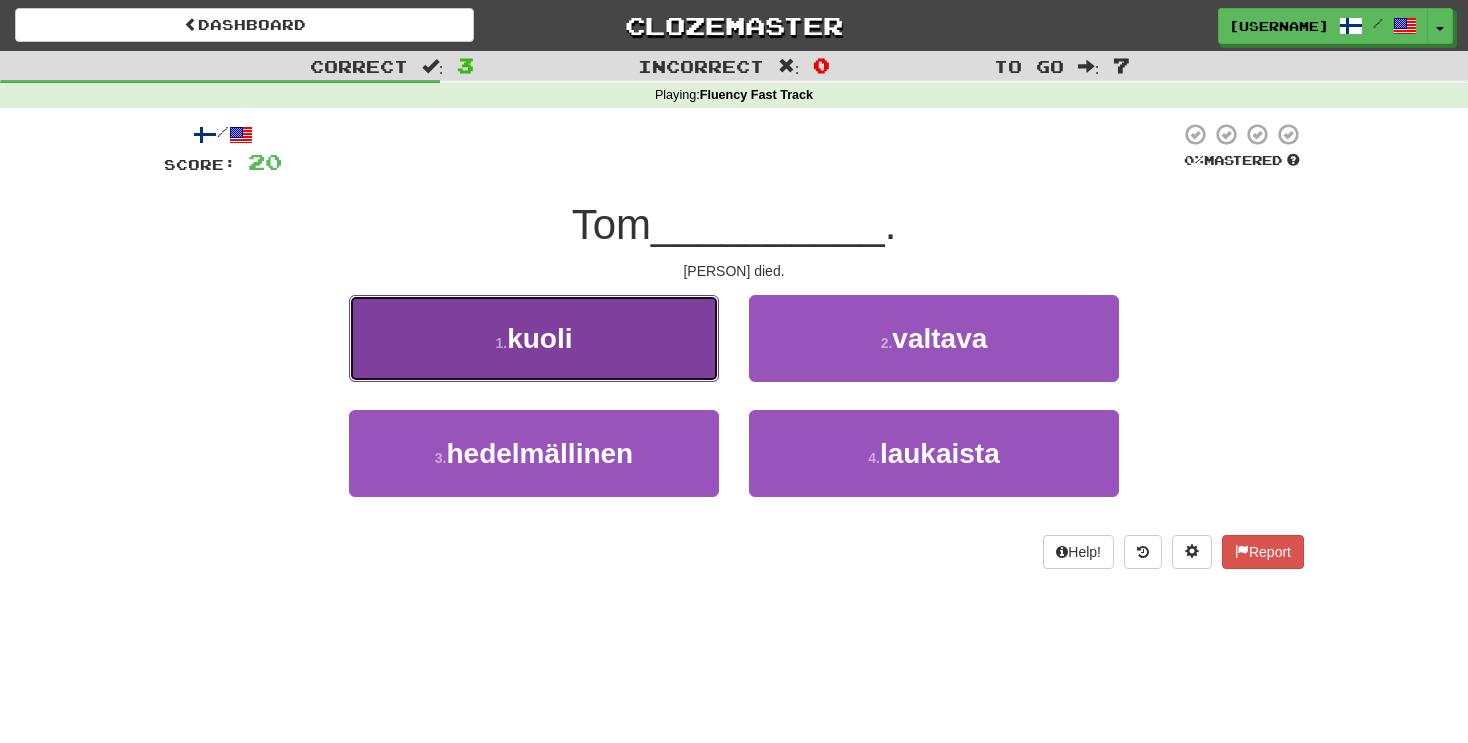 click on "1 .  kuoli" at bounding box center [534, 338] 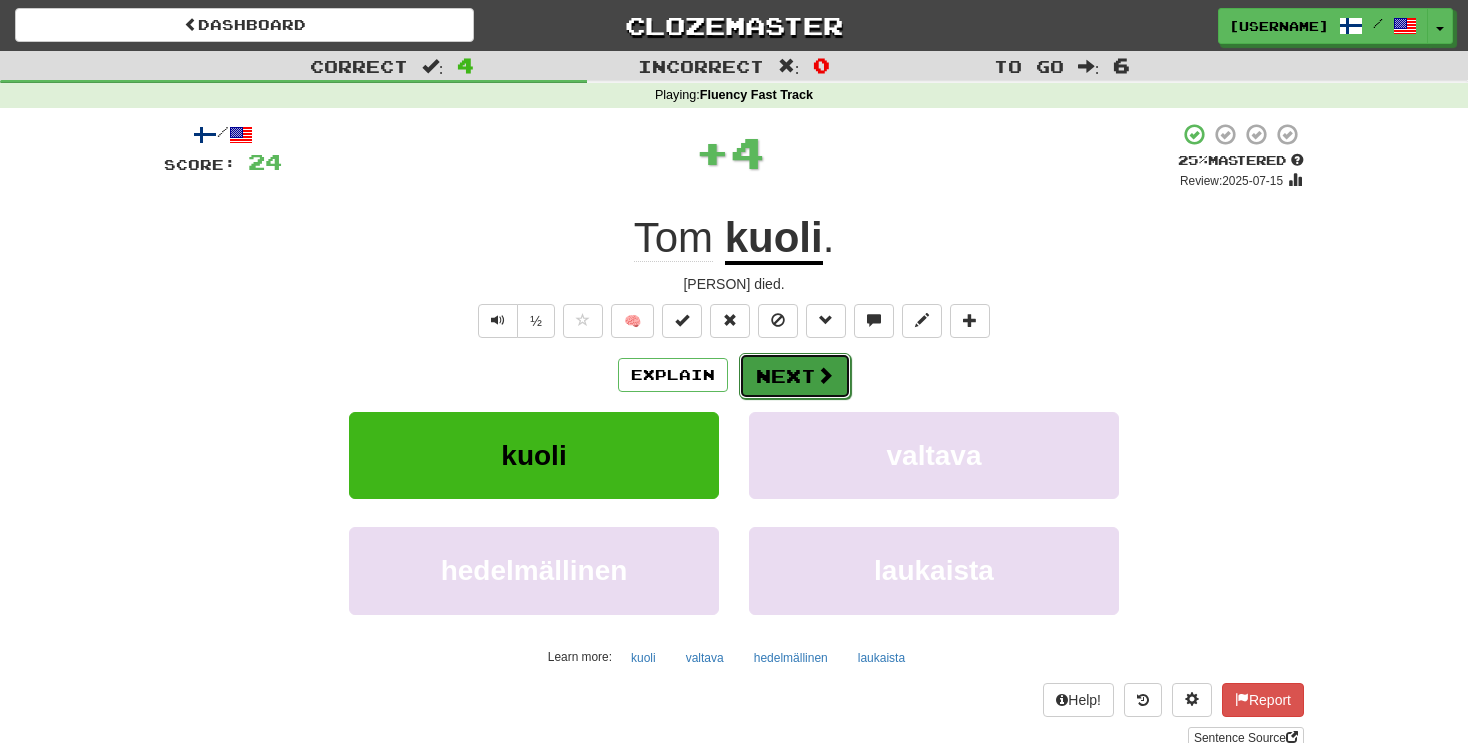 click on "Next" at bounding box center [795, 376] 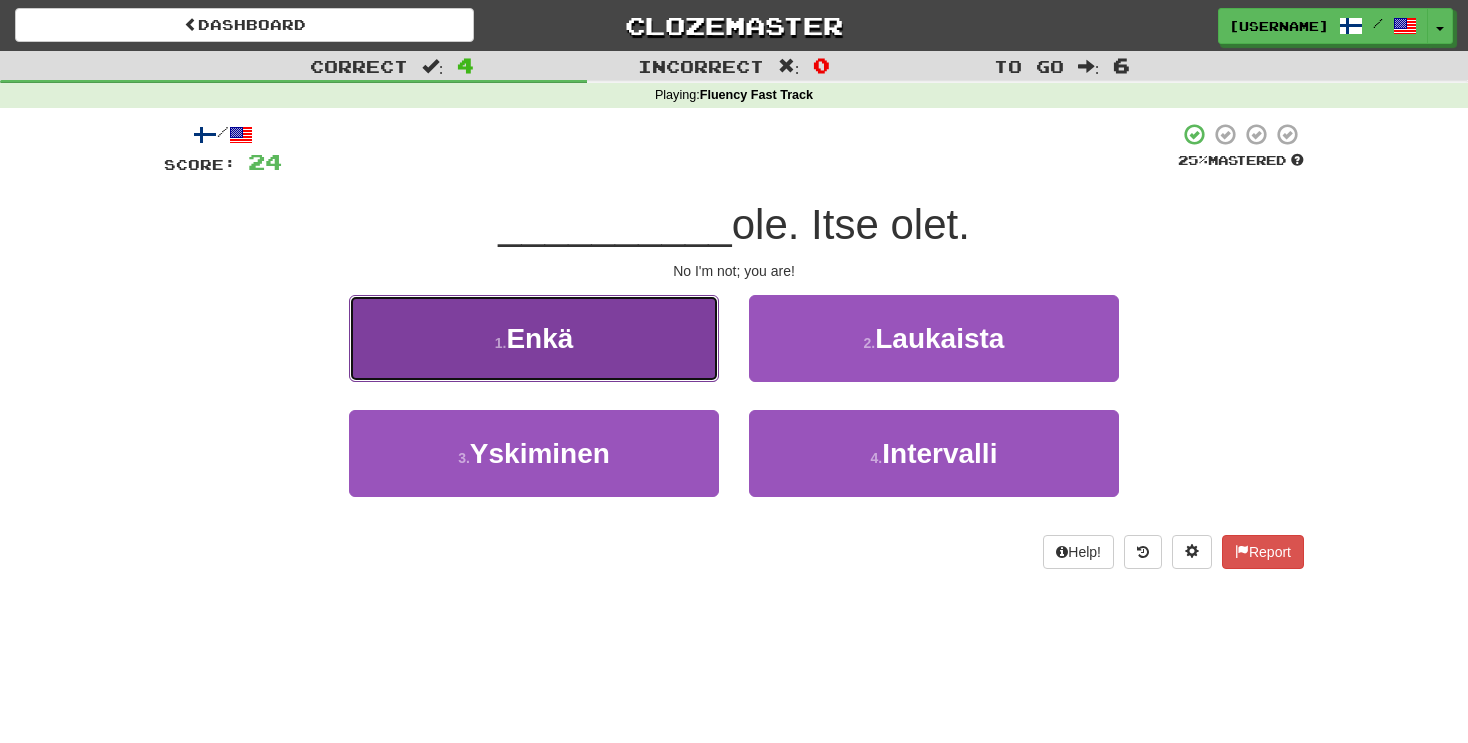 click on "1 .  Enkä" at bounding box center (534, 338) 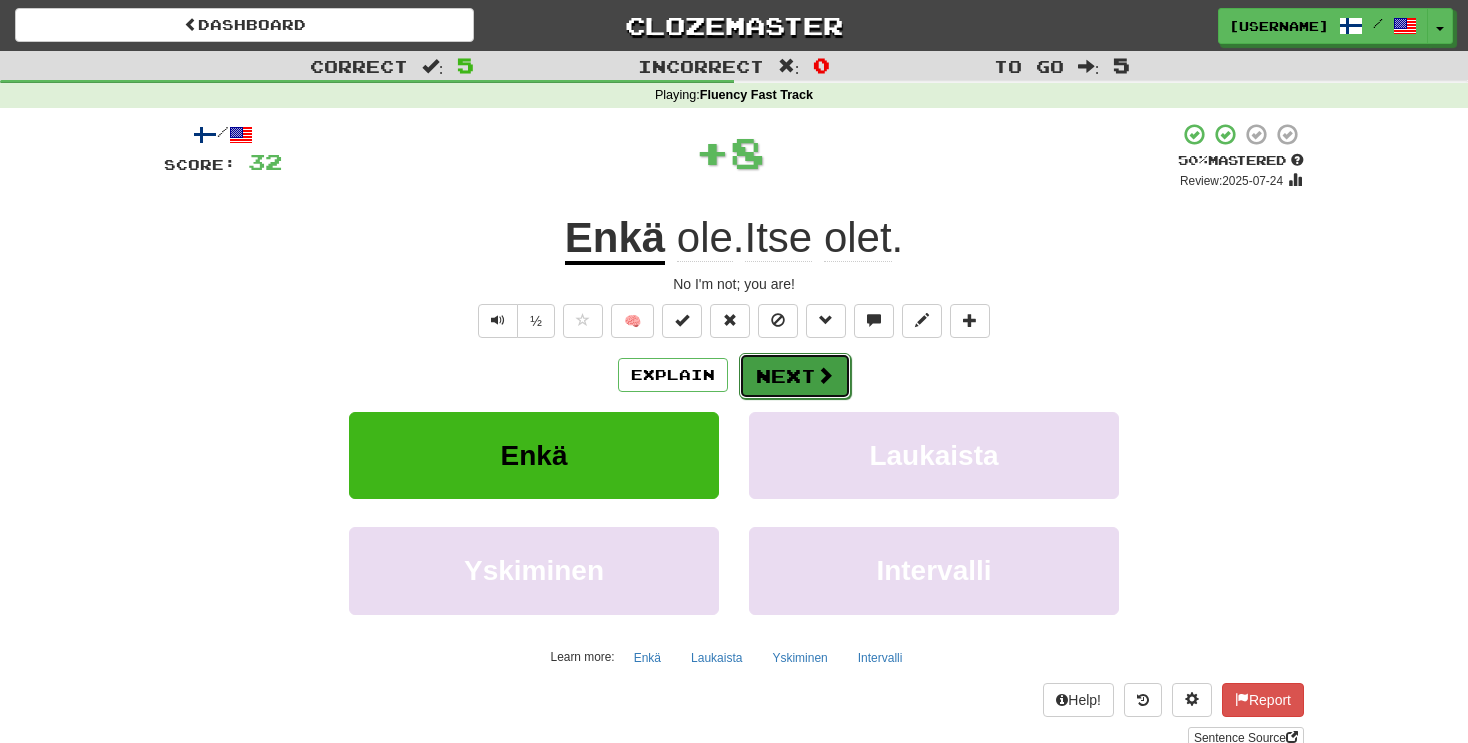 click on "Next" at bounding box center [795, 376] 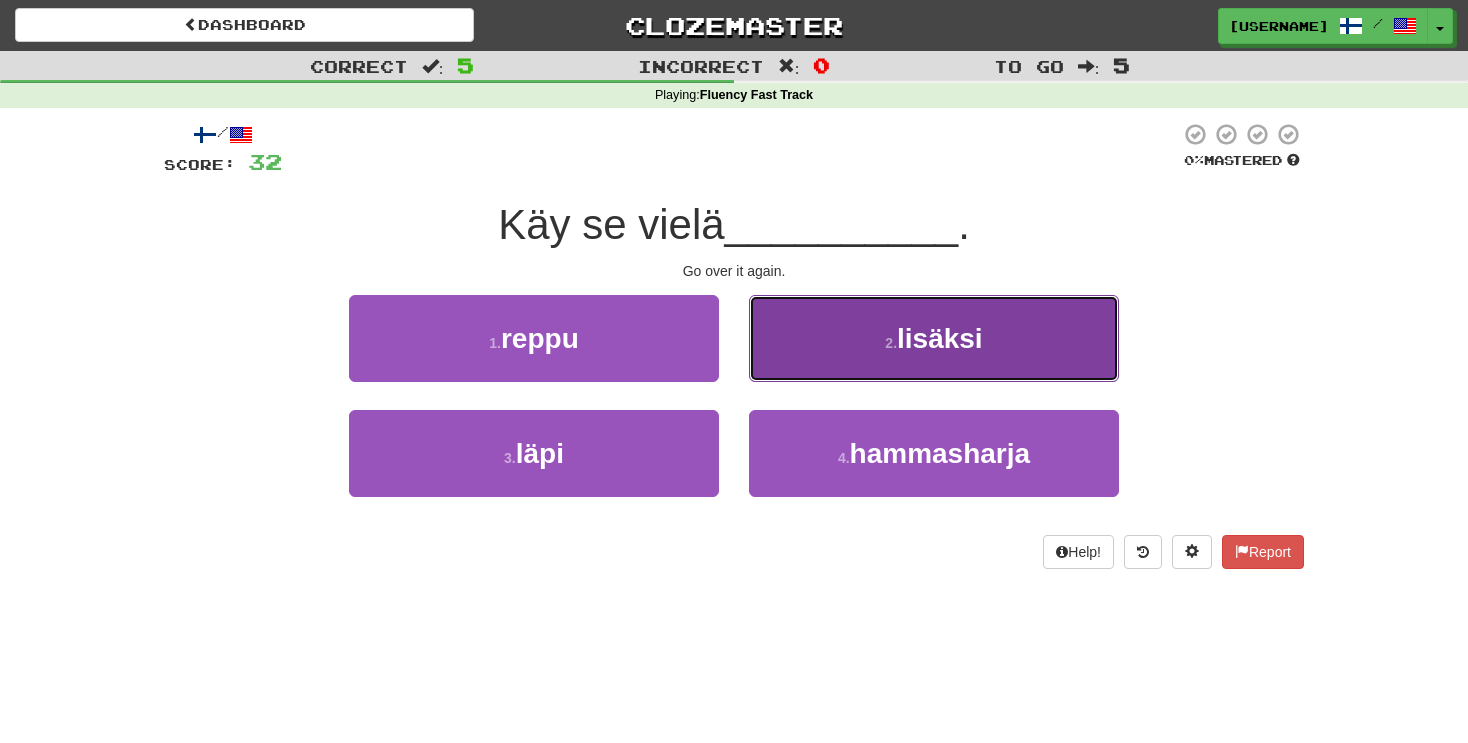 click on "2 .  lisäksi" at bounding box center [934, 338] 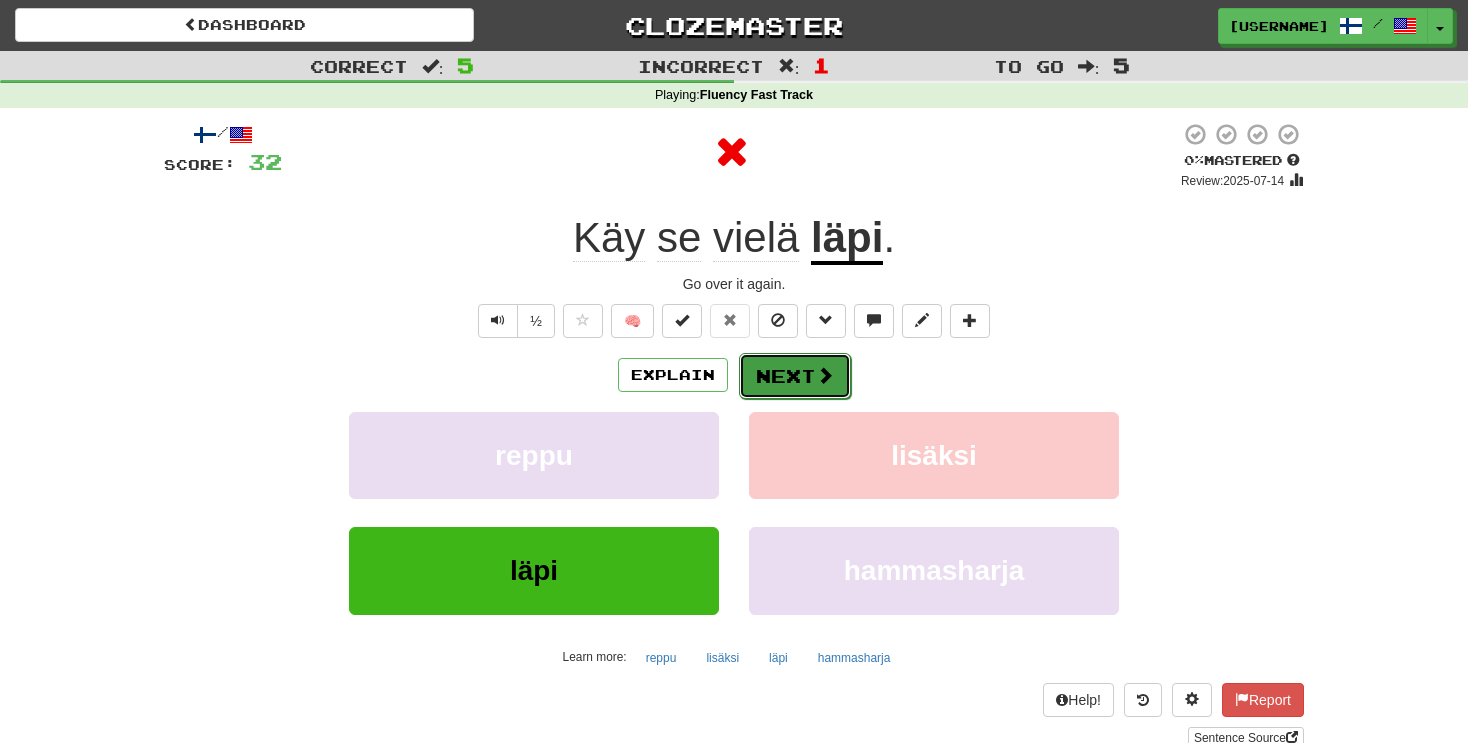 click on "Next" at bounding box center (795, 376) 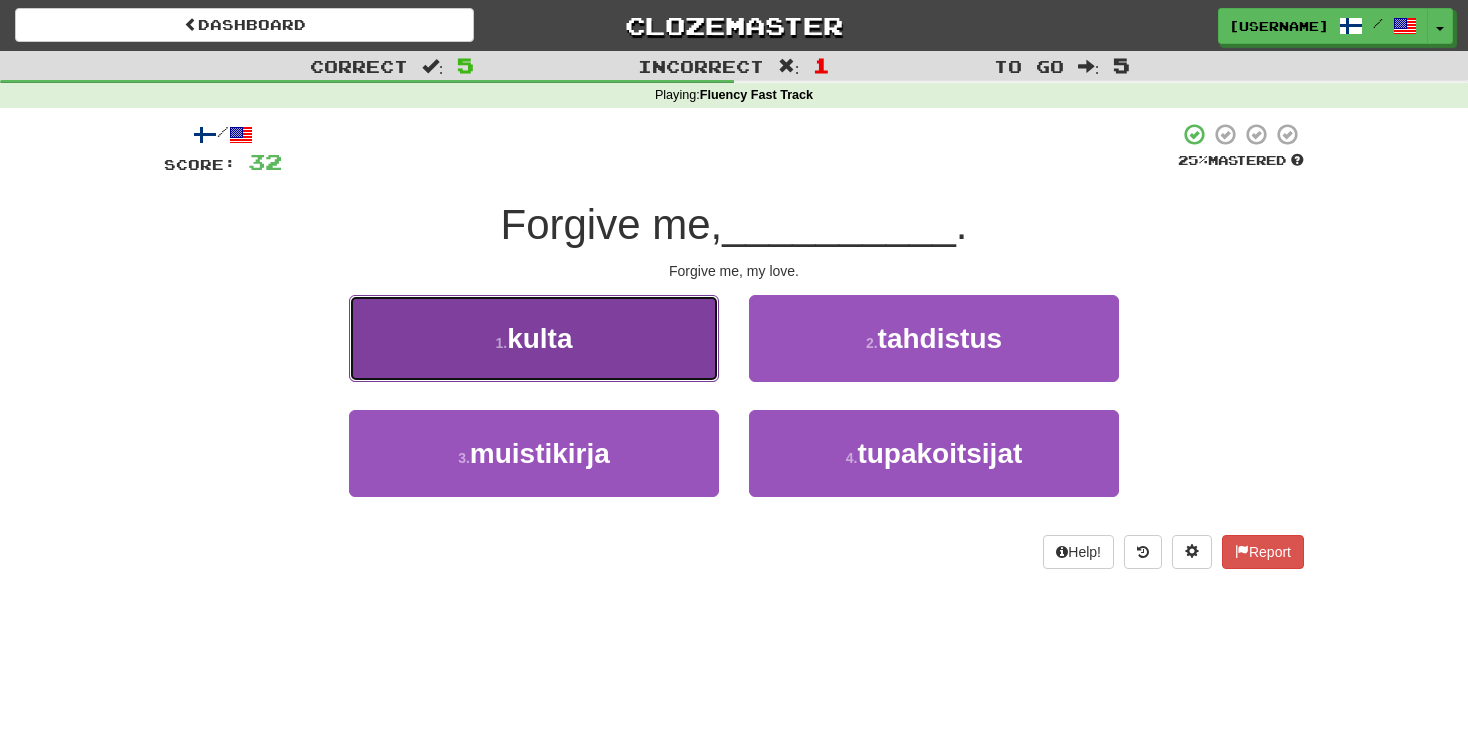 click on "kulta" at bounding box center [539, 338] 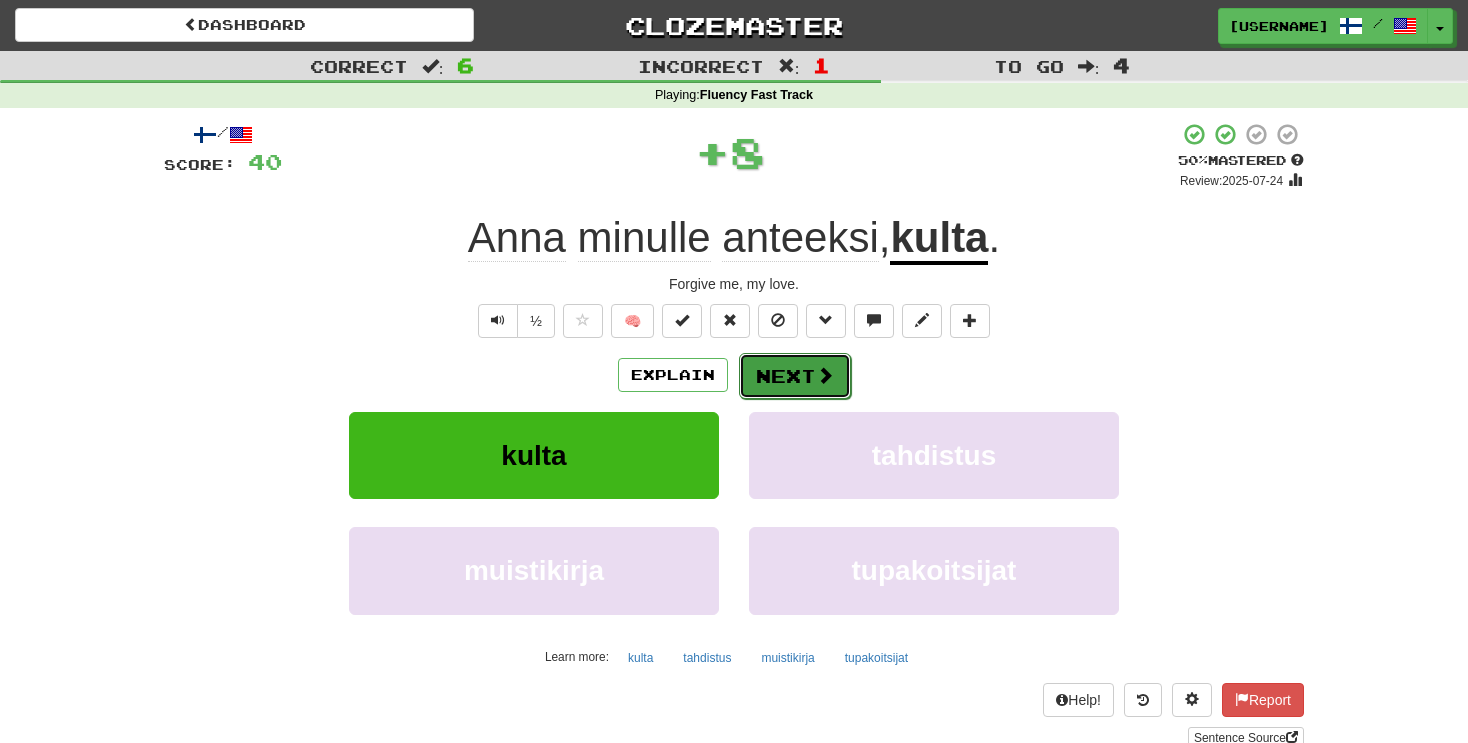 click on "Next" at bounding box center [795, 376] 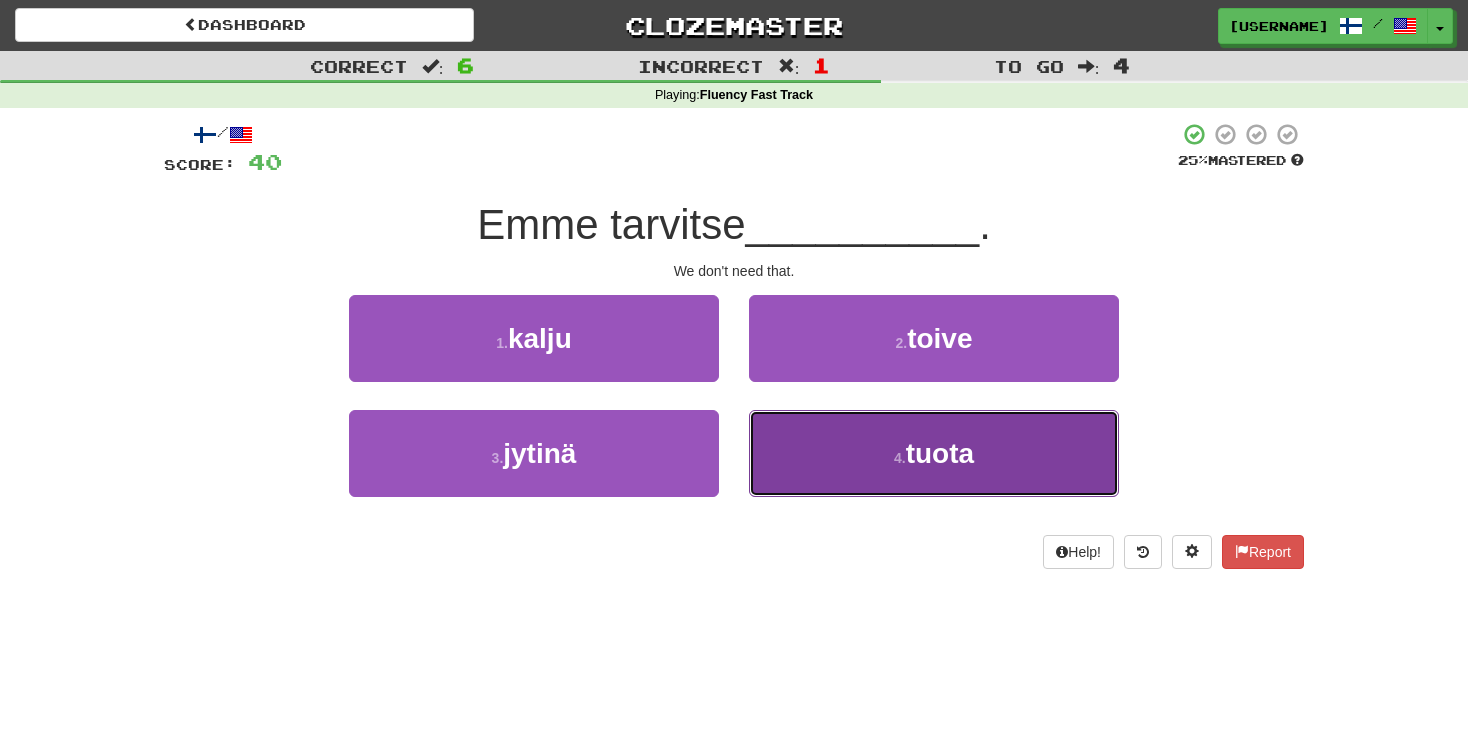 click on "tuota" at bounding box center (940, 453) 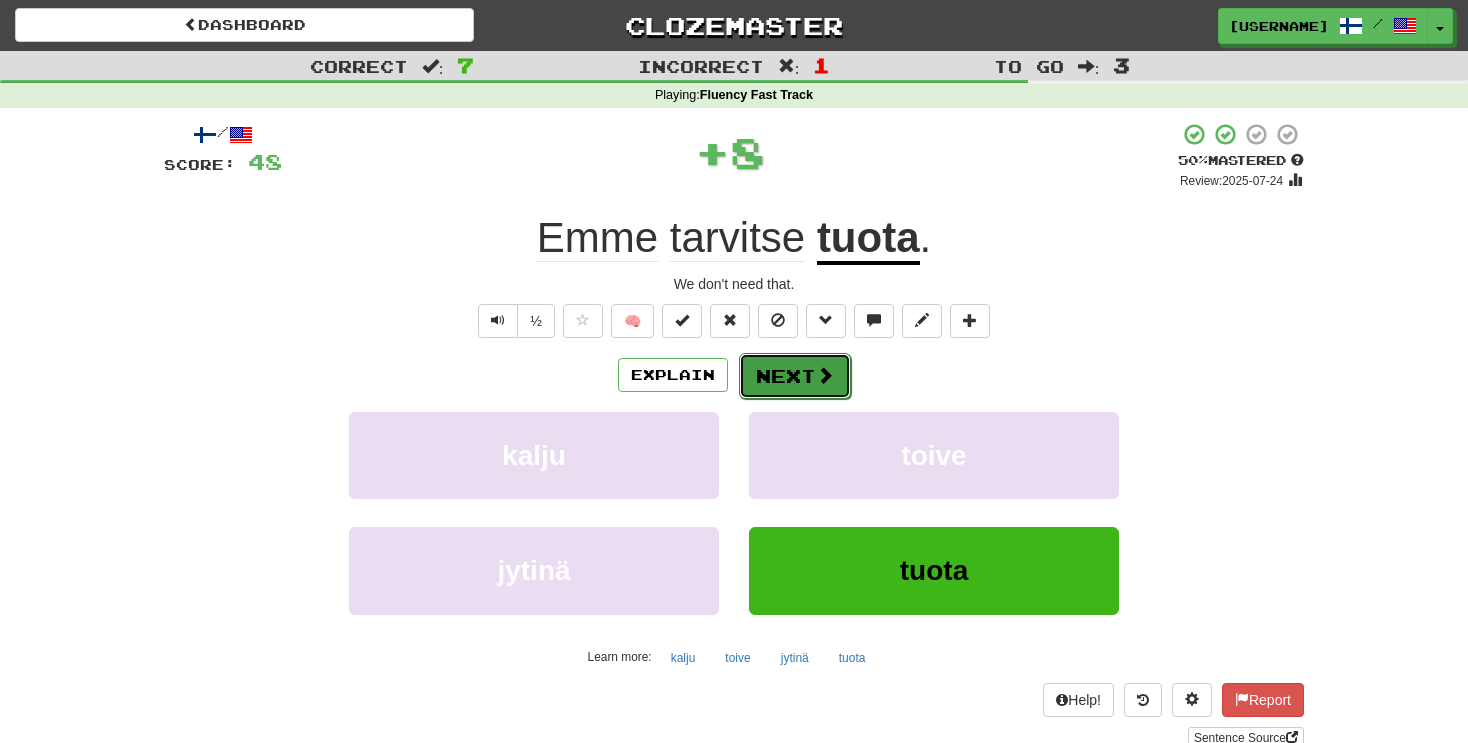 click on "Next" at bounding box center (795, 376) 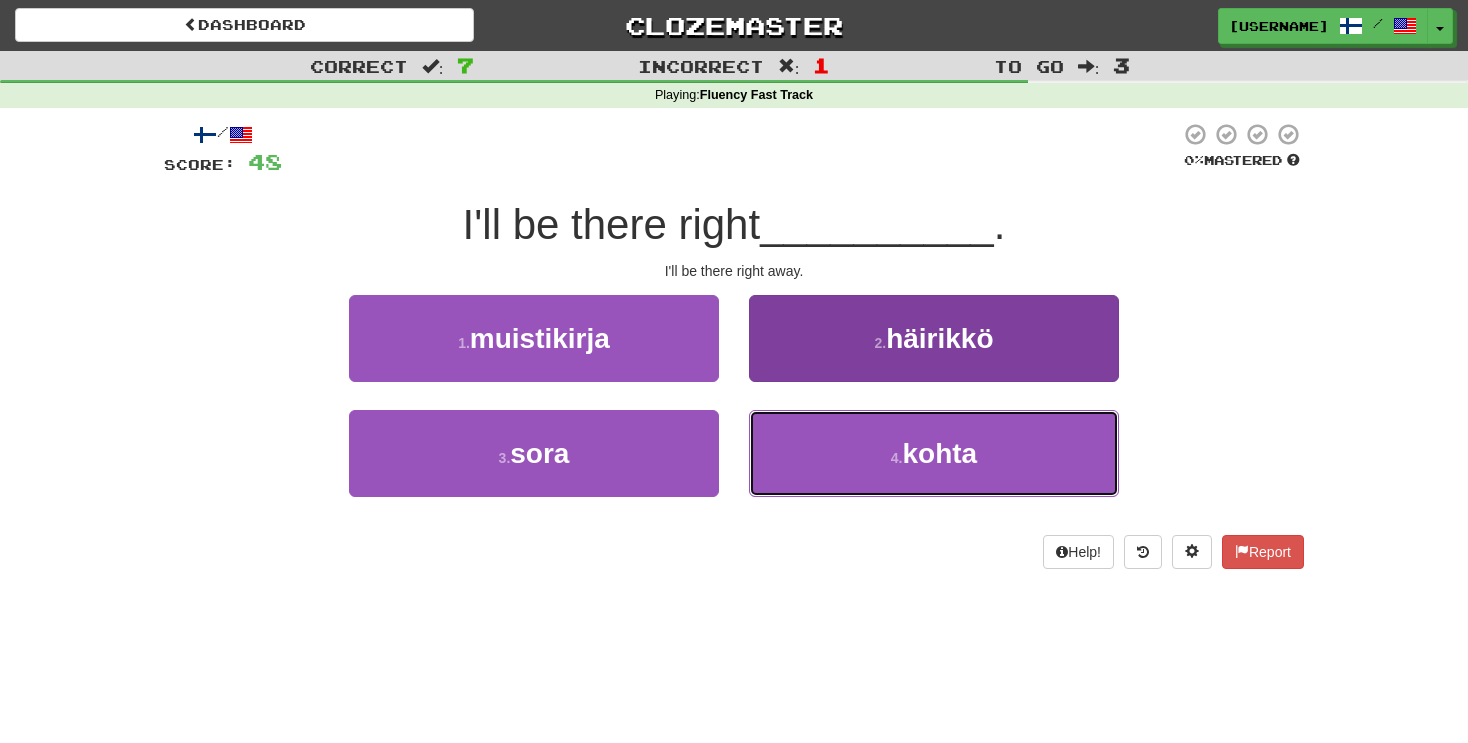 click on "4 .  kohta" at bounding box center [934, 453] 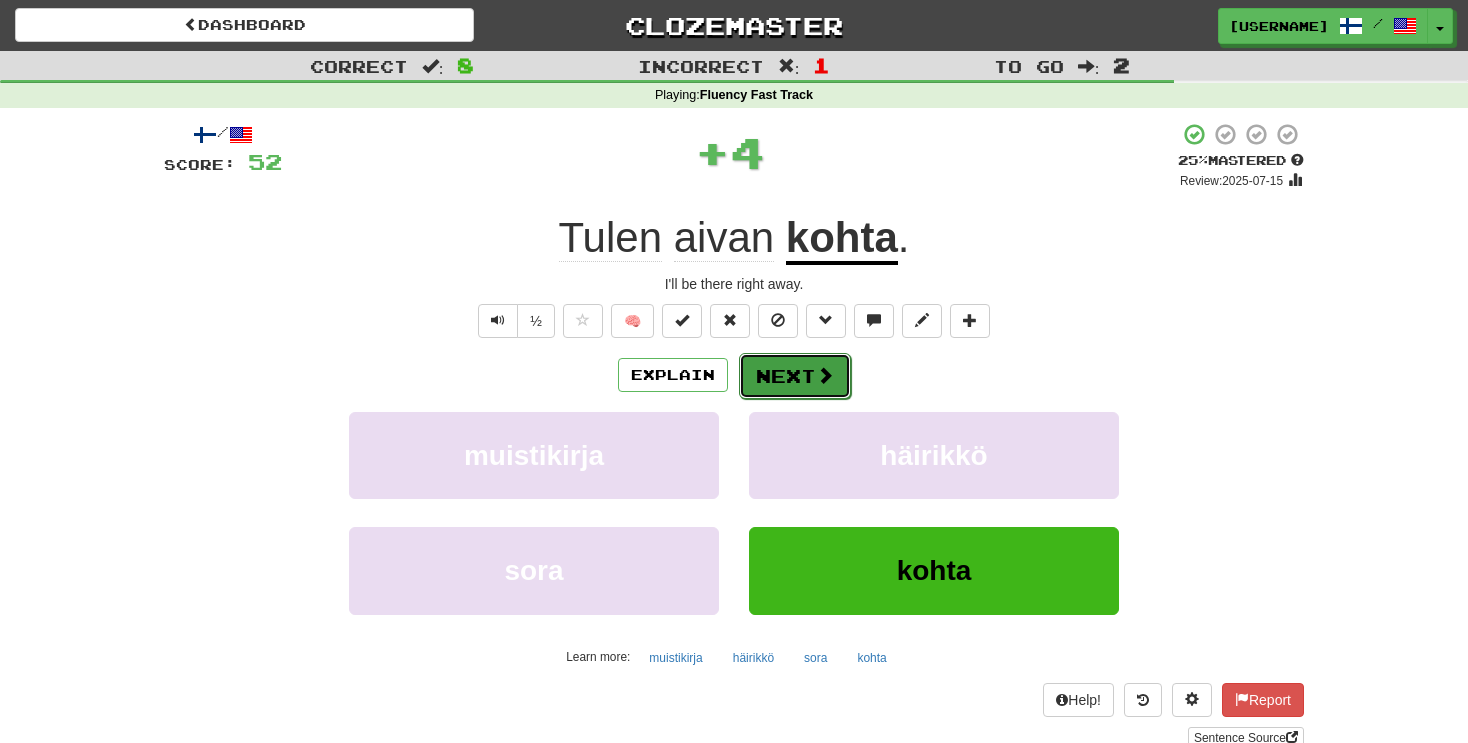 click on "Next" at bounding box center [795, 376] 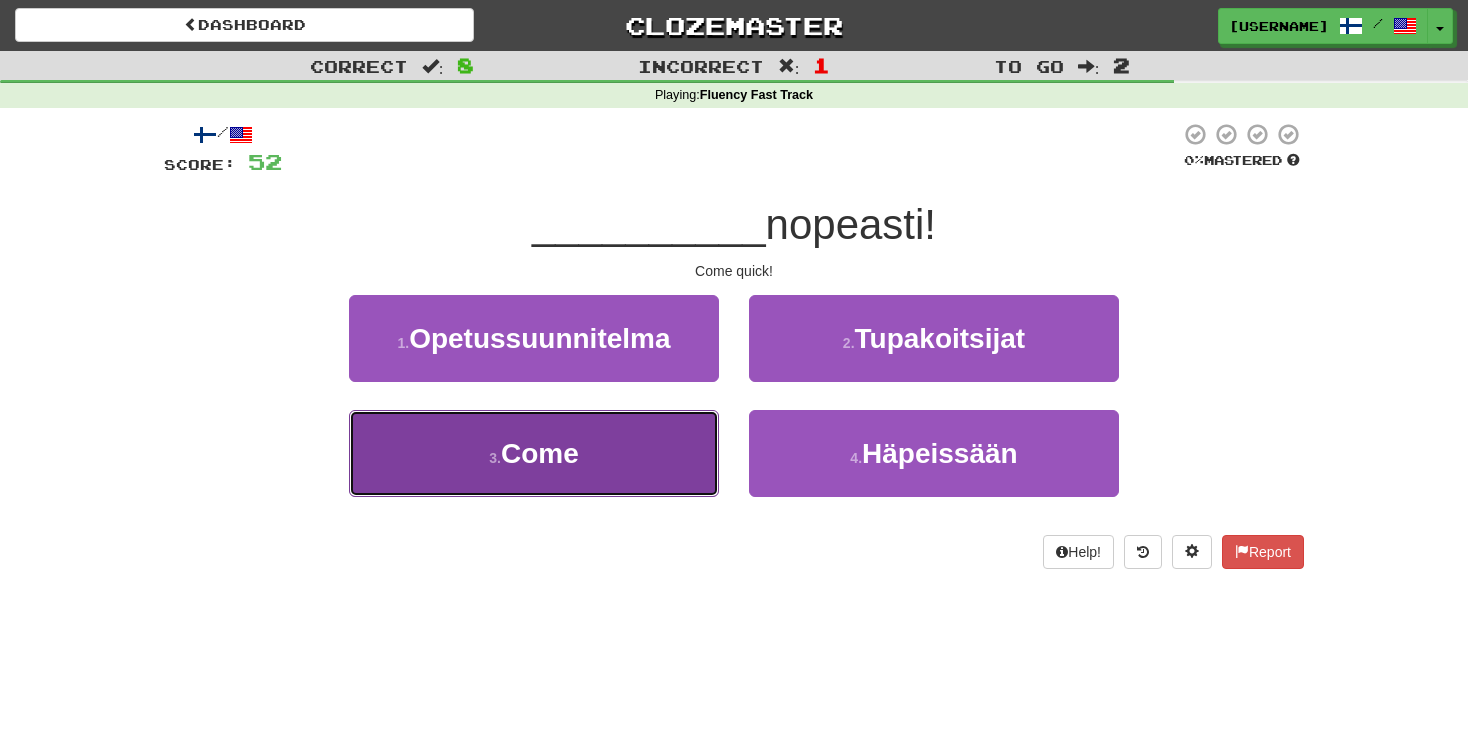 click on "3 .  Tulkaa" at bounding box center [534, 453] 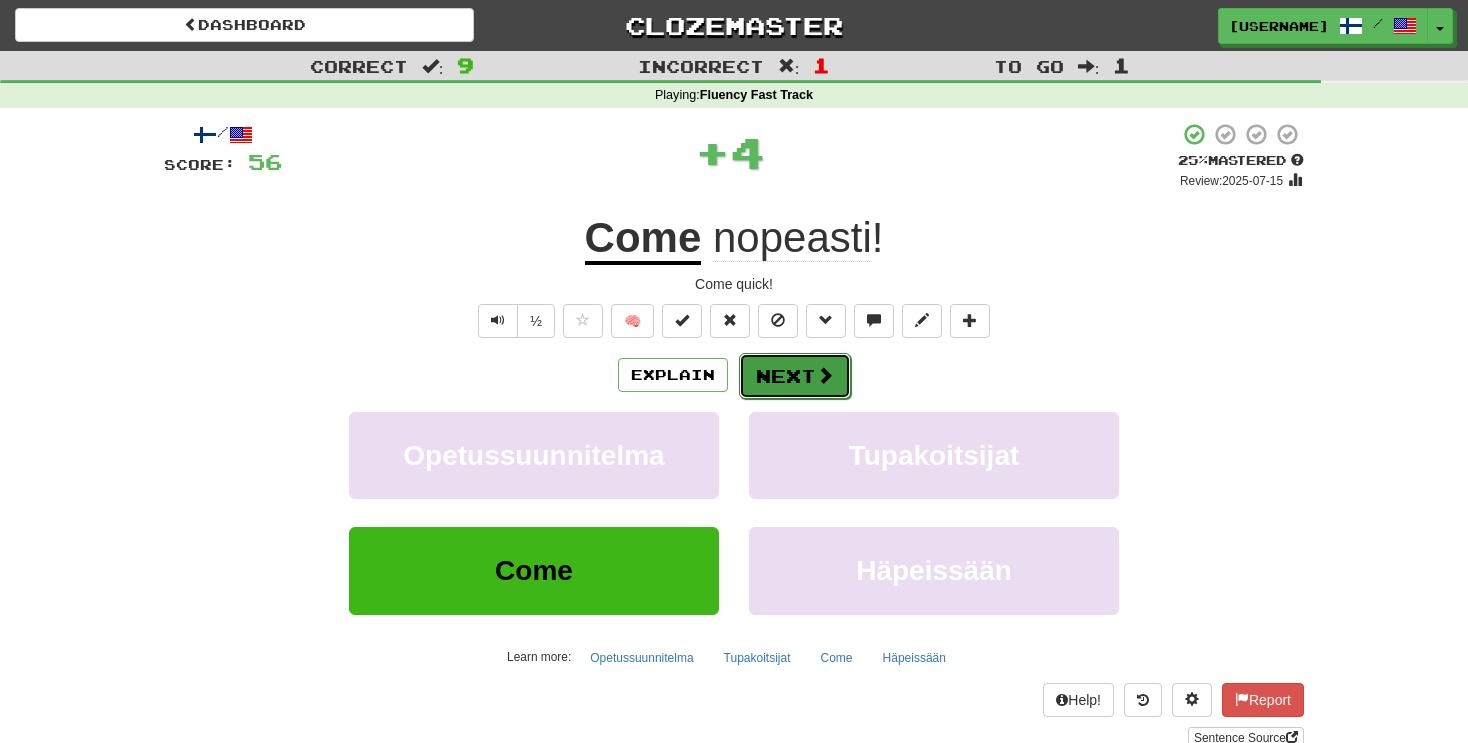 click on "Next" at bounding box center [795, 376] 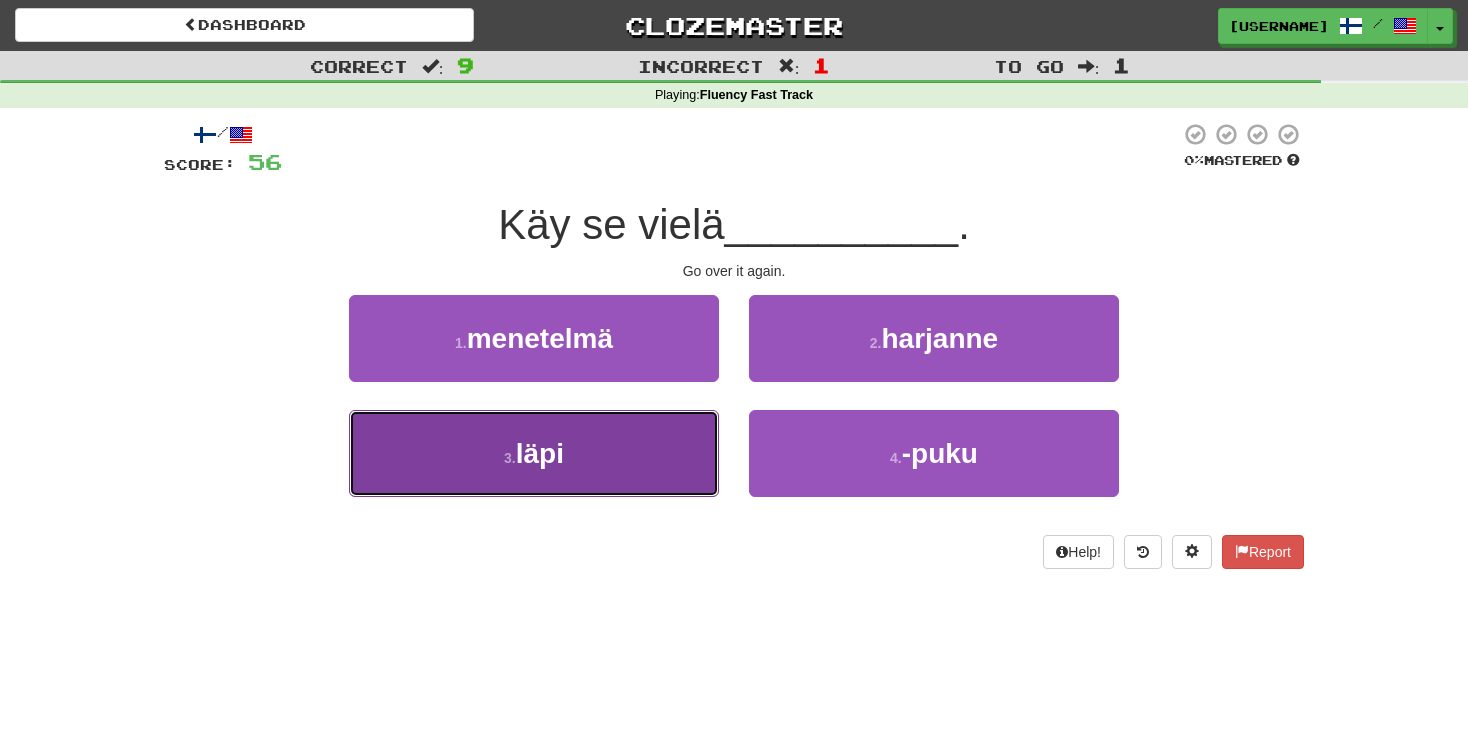 click on "3 .  läpi" at bounding box center [534, 453] 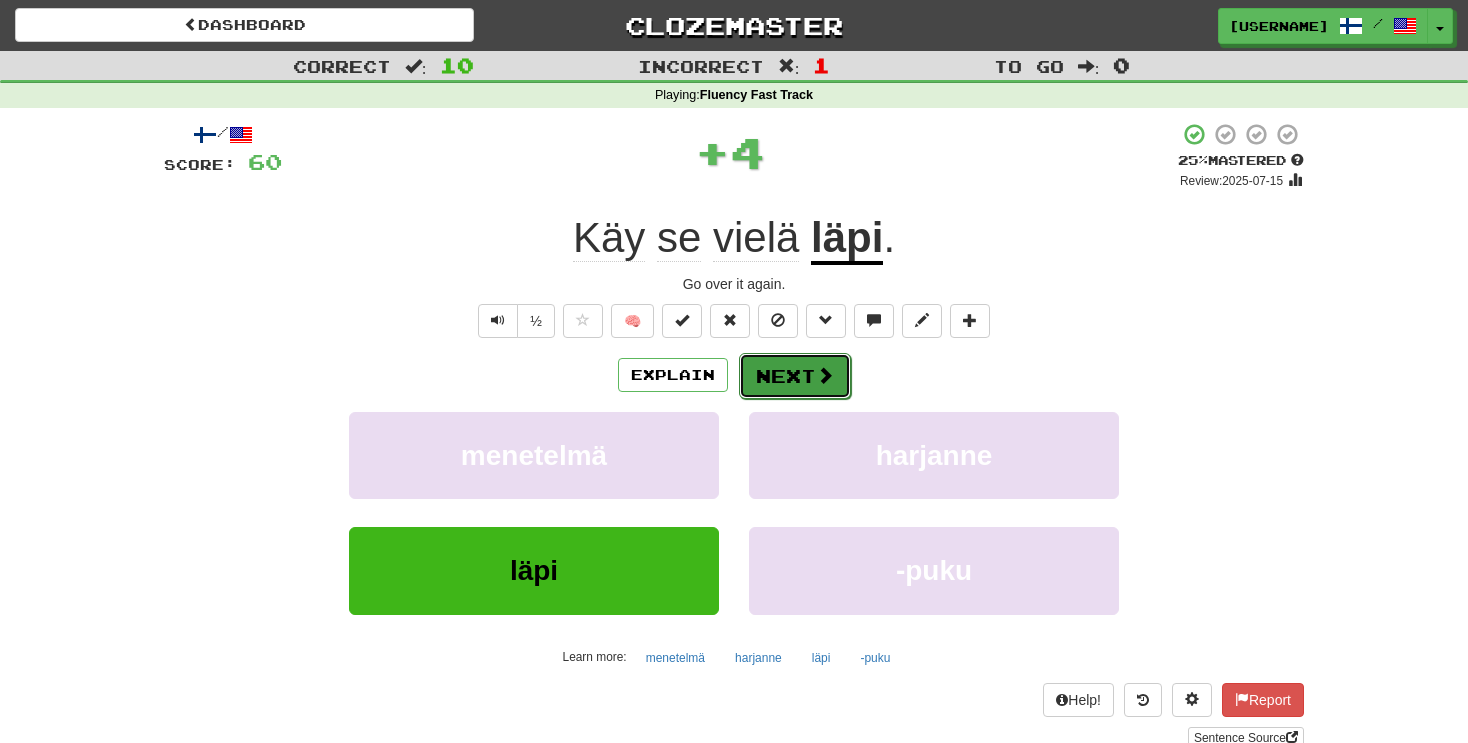 click at bounding box center (825, 375) 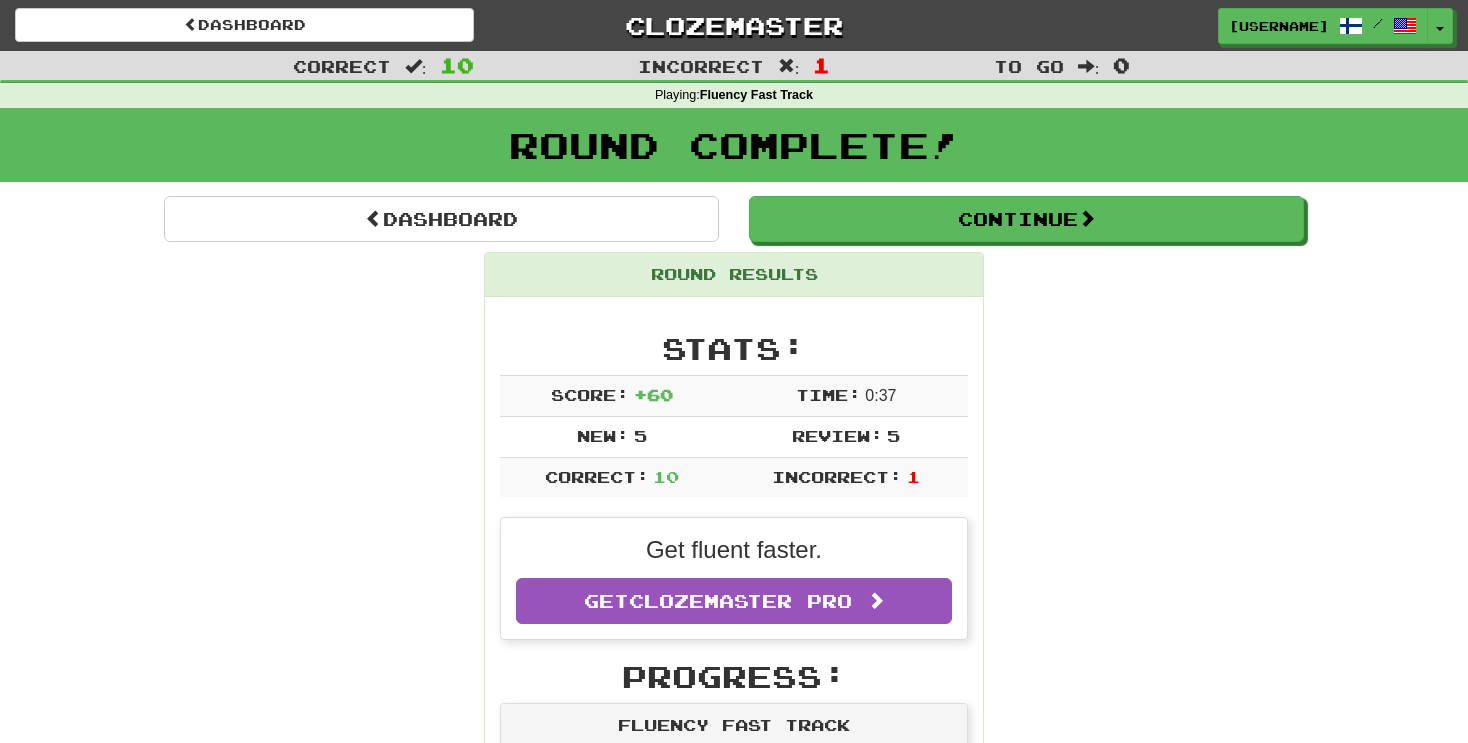 click on "Round Complete!" at bounding box center (734, 152) 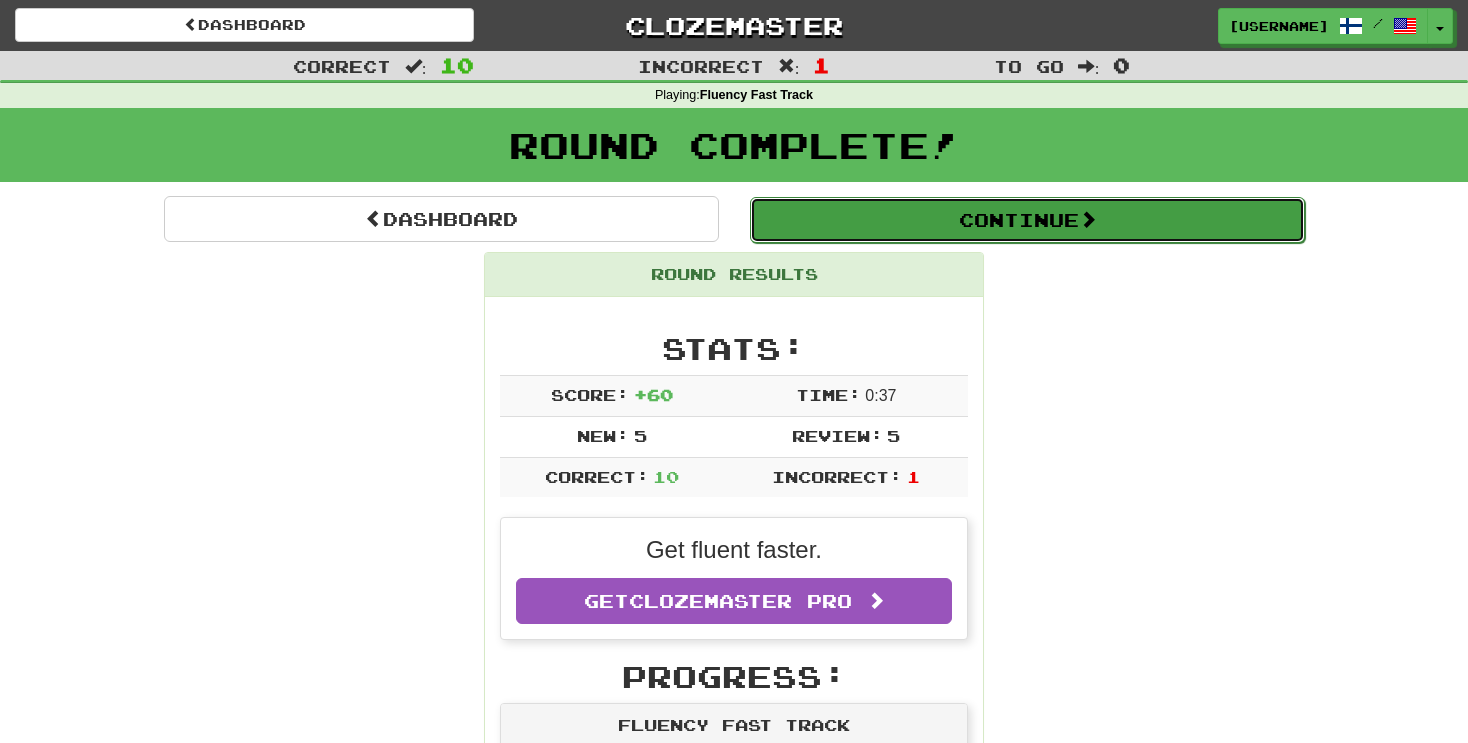 click on "Continue" at bounding box center [1027, 220] 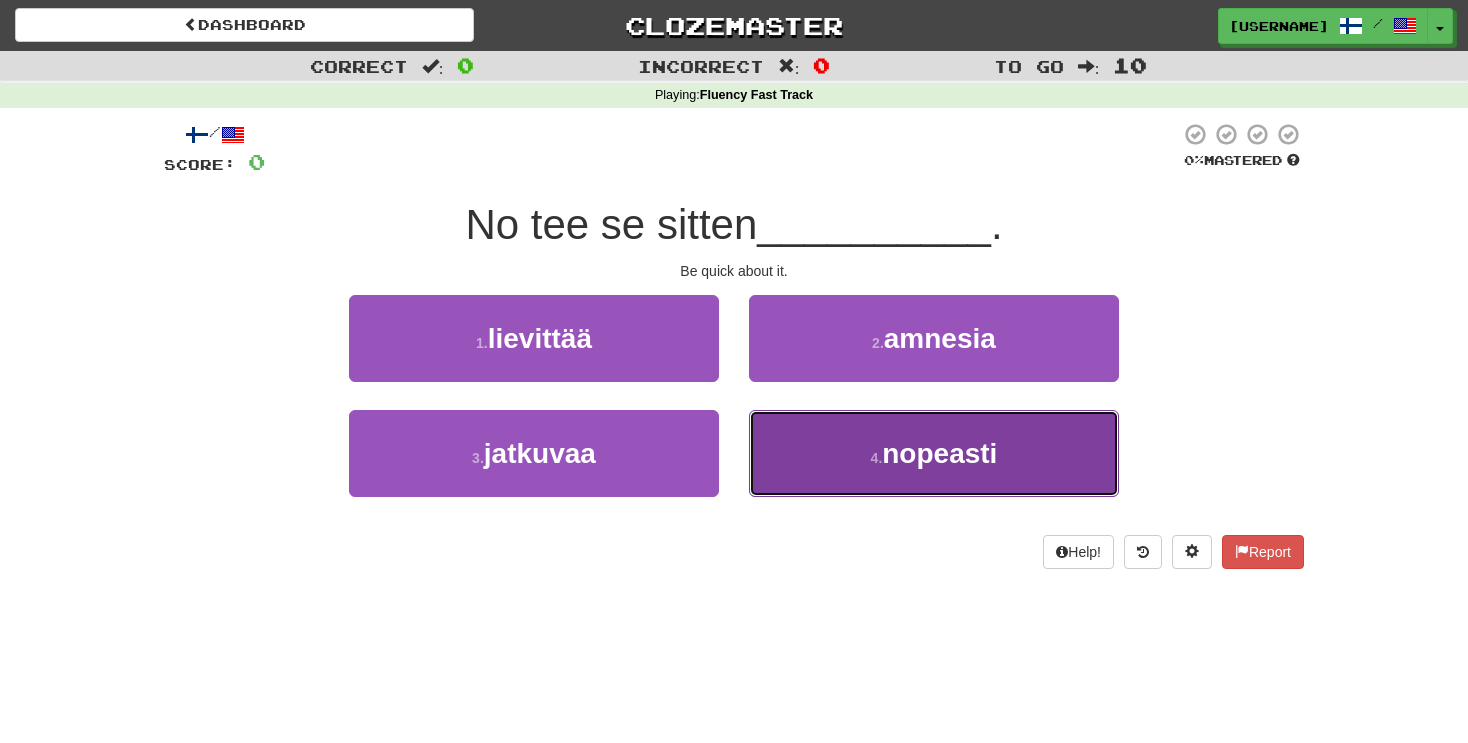 click on "4 .  nopeasti" at bounding box center [934, 453] 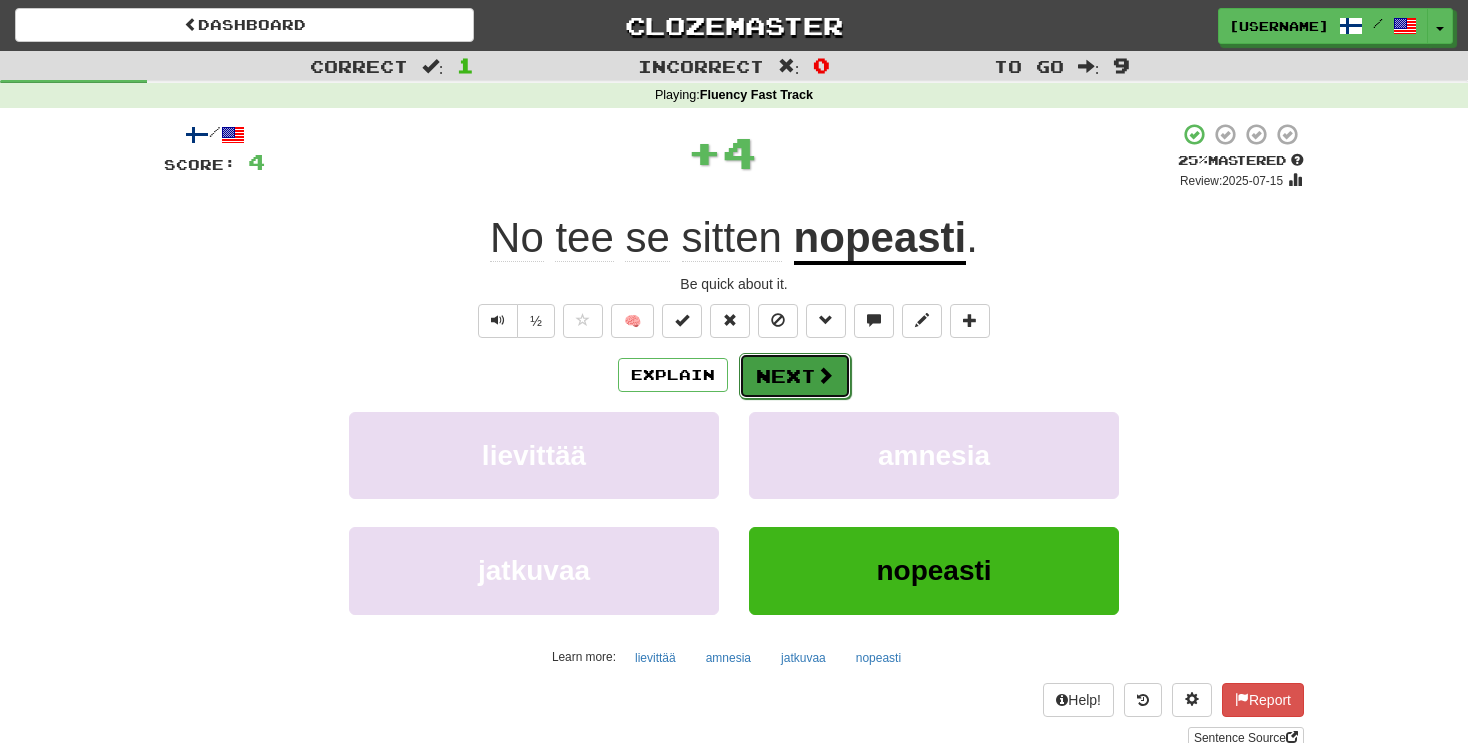 click on "Next" at bounding box center [795, 376] 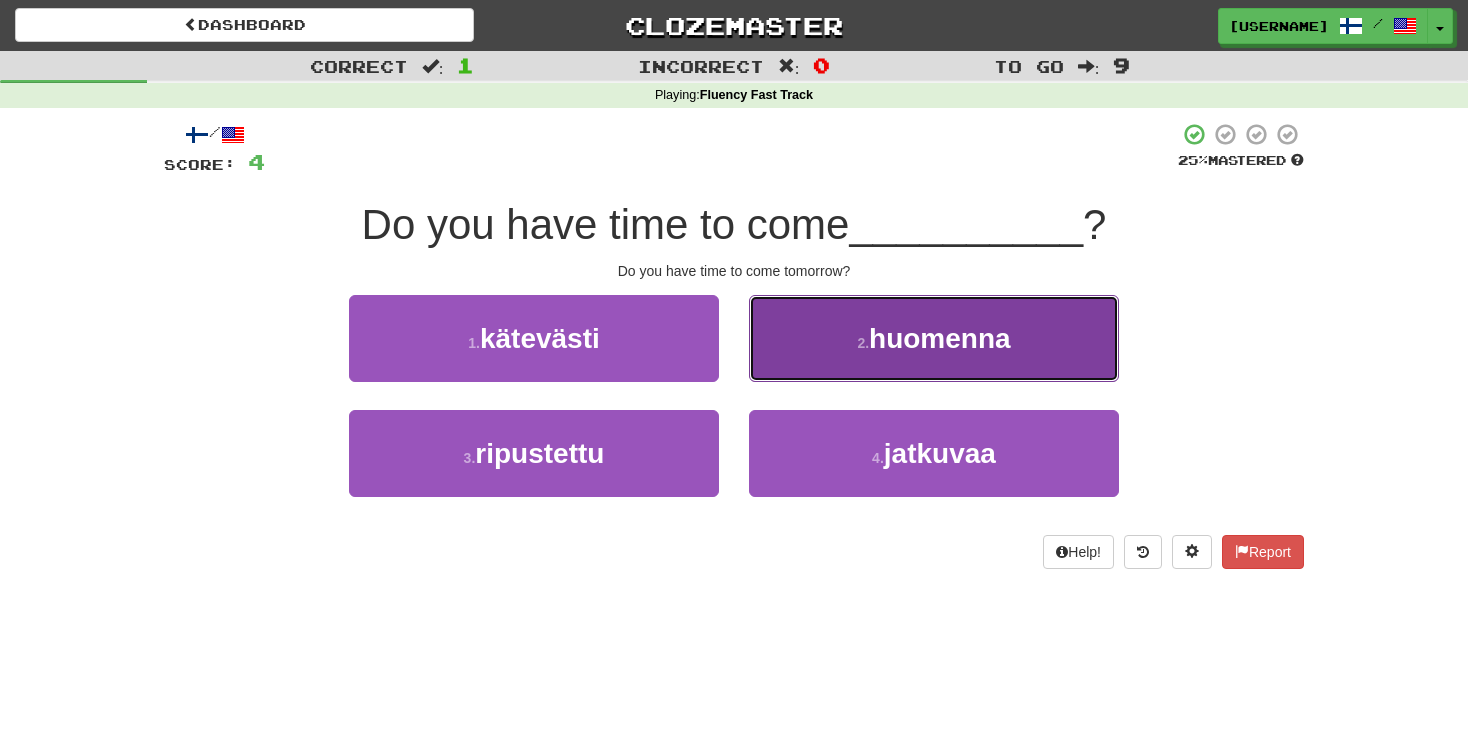 click on "2 .  huomenna" at bounding box center (934, 338) 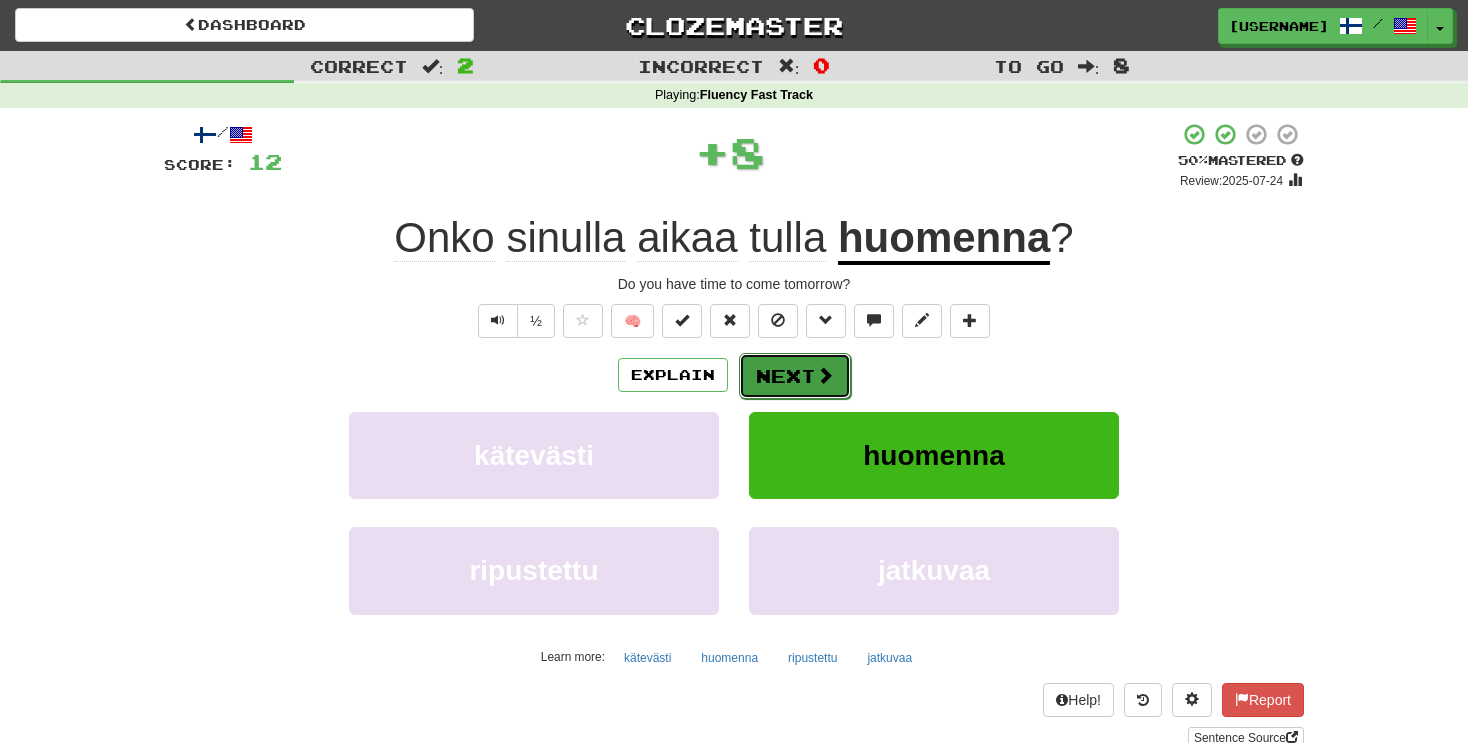 click at bounding box center (825, 375) 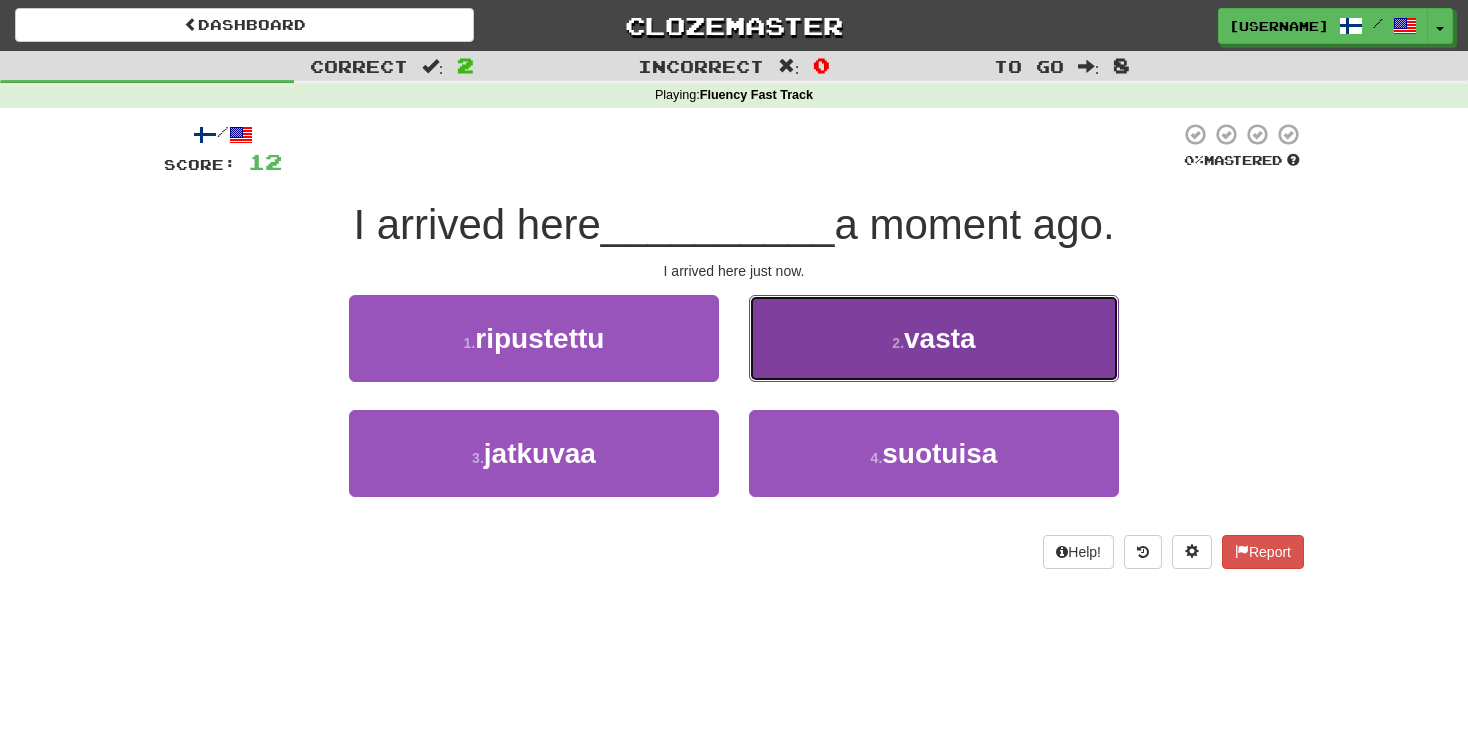 click on "vasta" at bounding box center [940, 338] 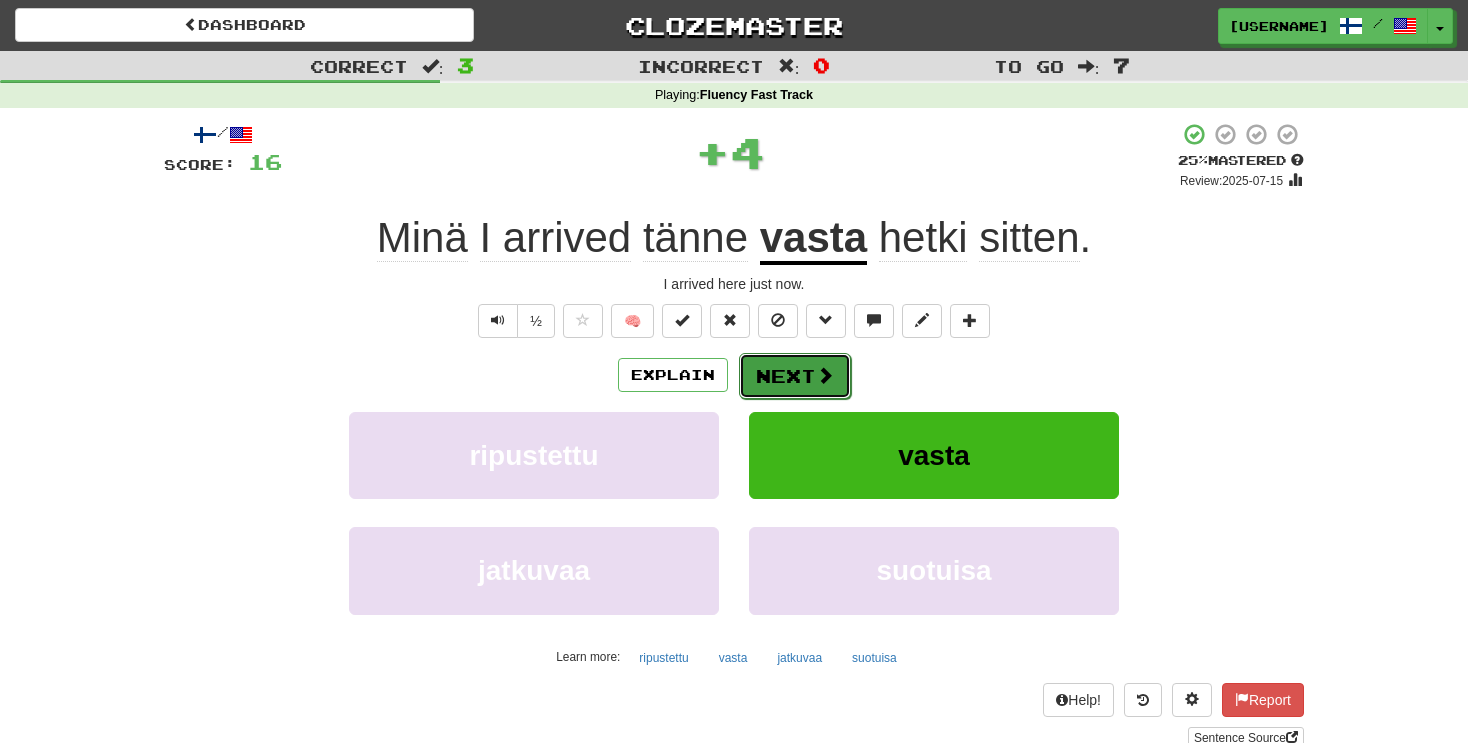 click on "Next" at bounding box center (795, 376) 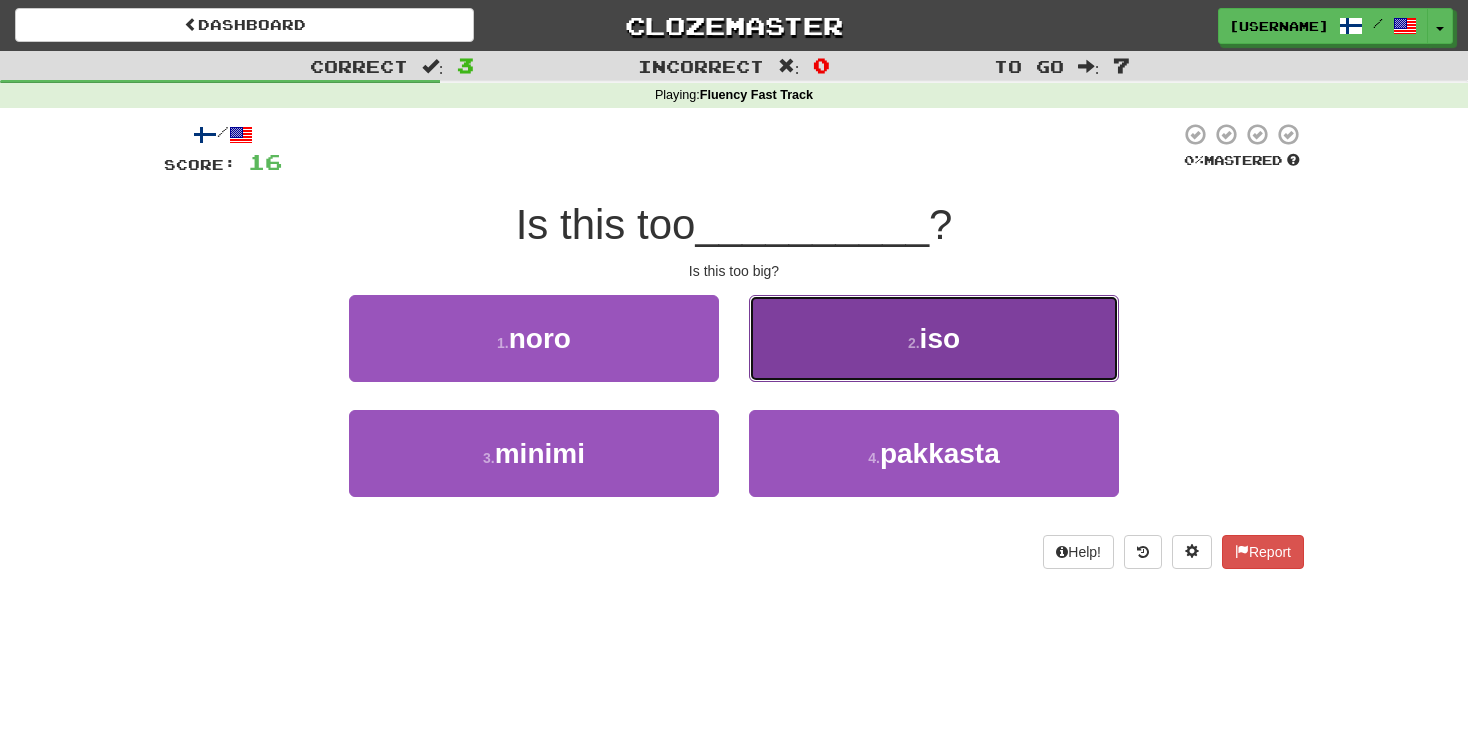 click on "2 .  iso" at bounding box center (934, 338) 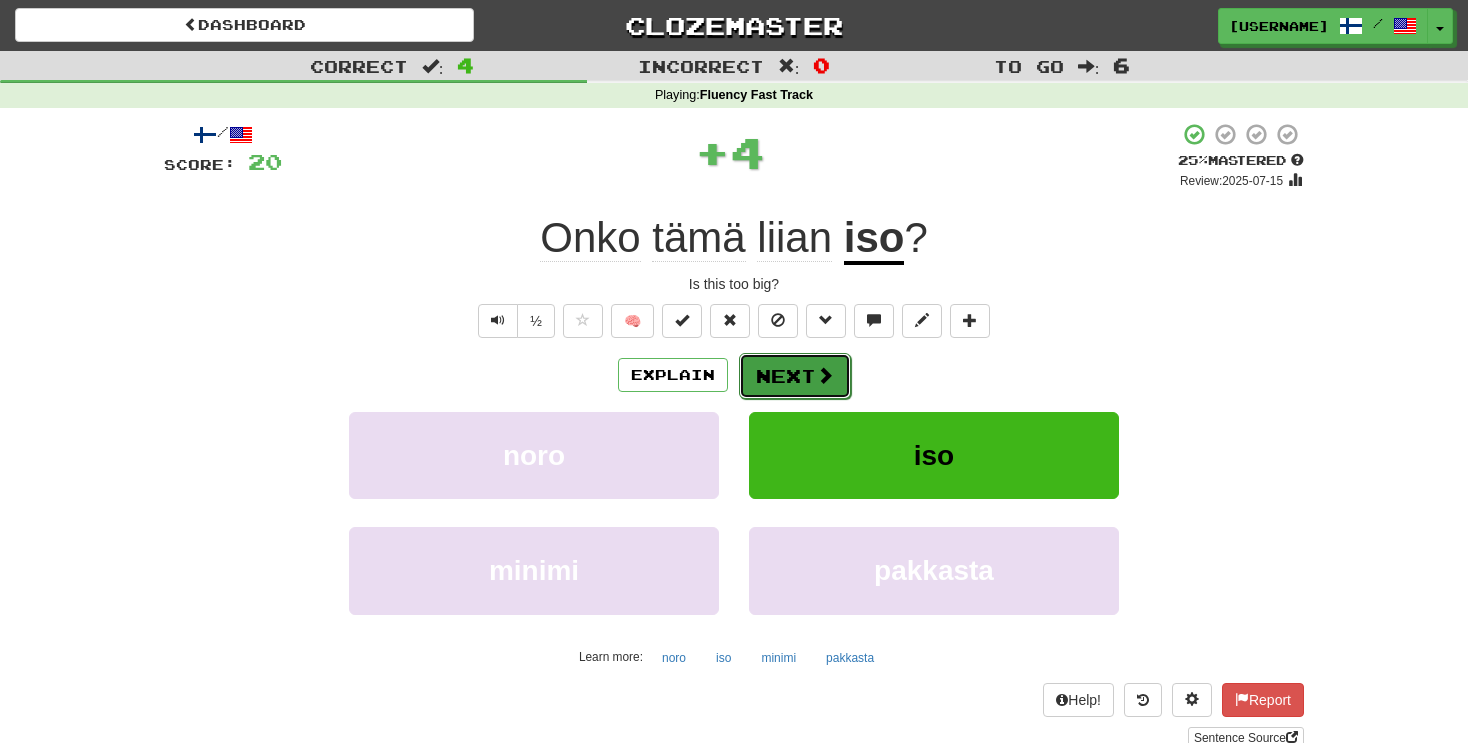 click on "Next" at bounding box center (795, 376) 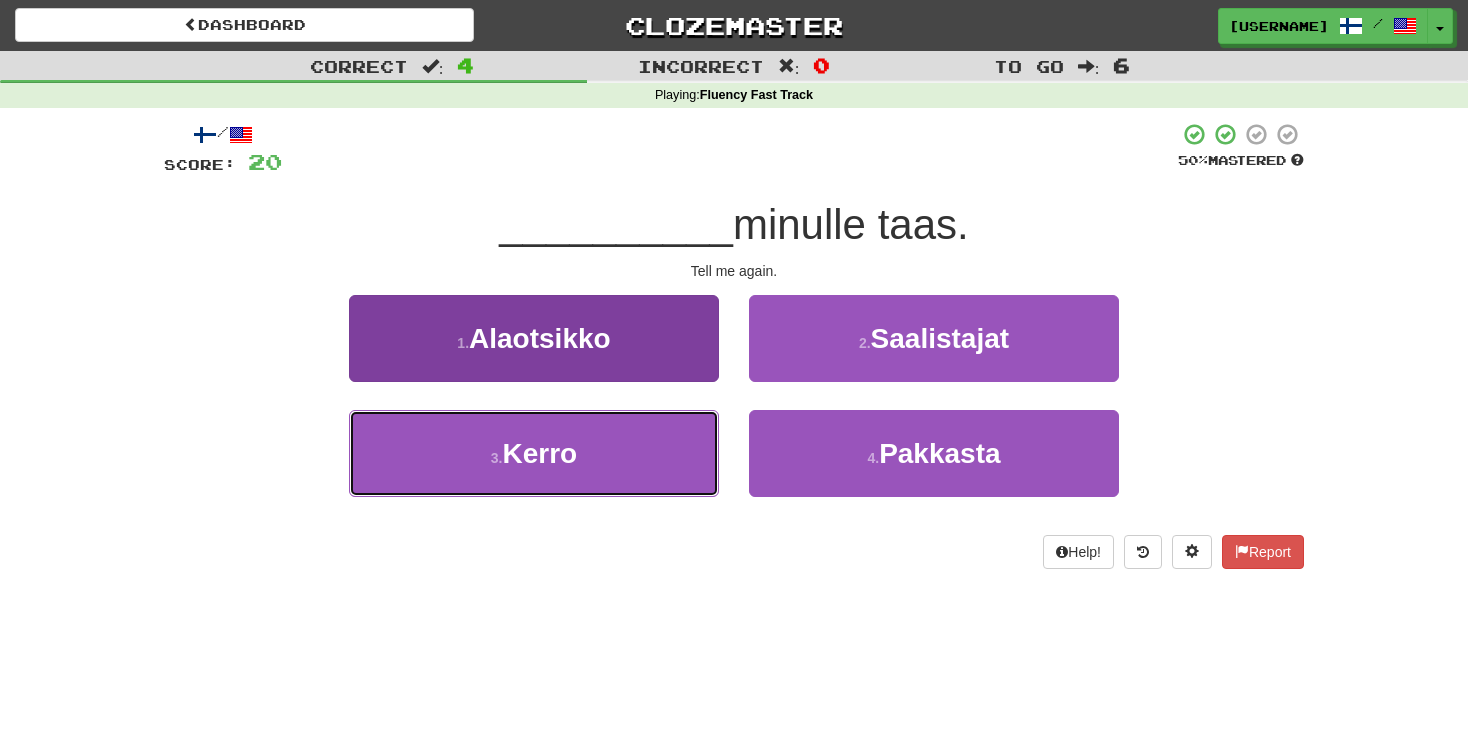 click on "3 .  Kerro" at bounding box center [534, 453] 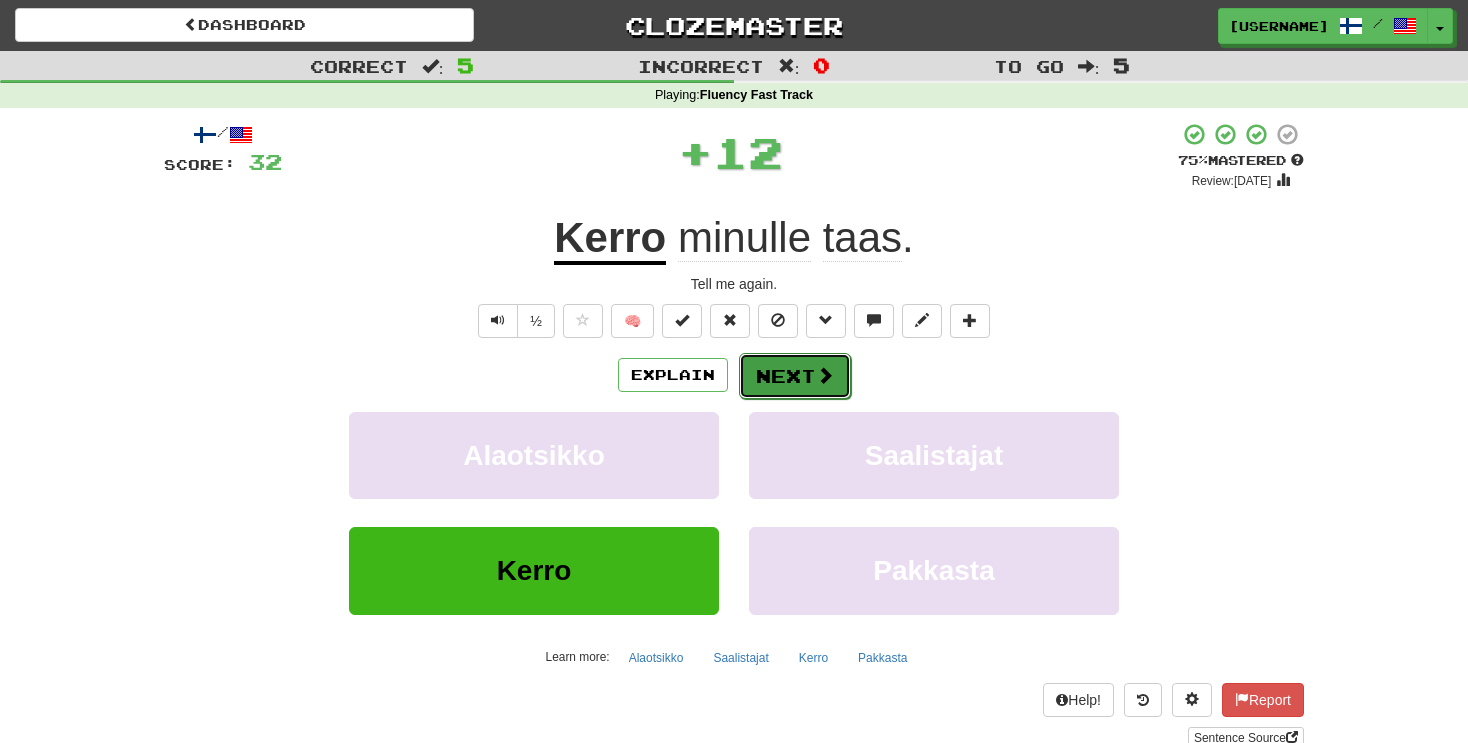 click on "Next" at bounding box center (795, 376) 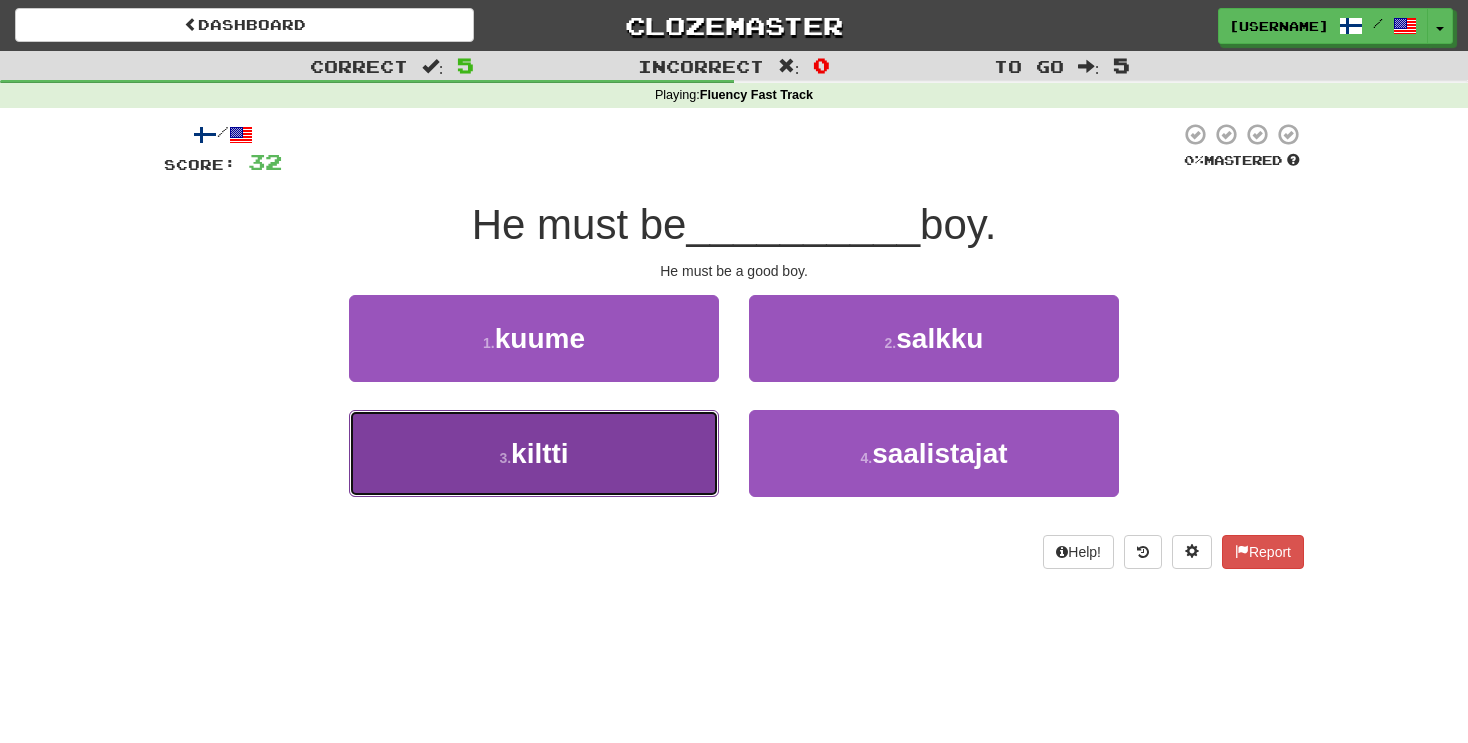 click on "3 .  kiltti" at bounding box center (534, 453) 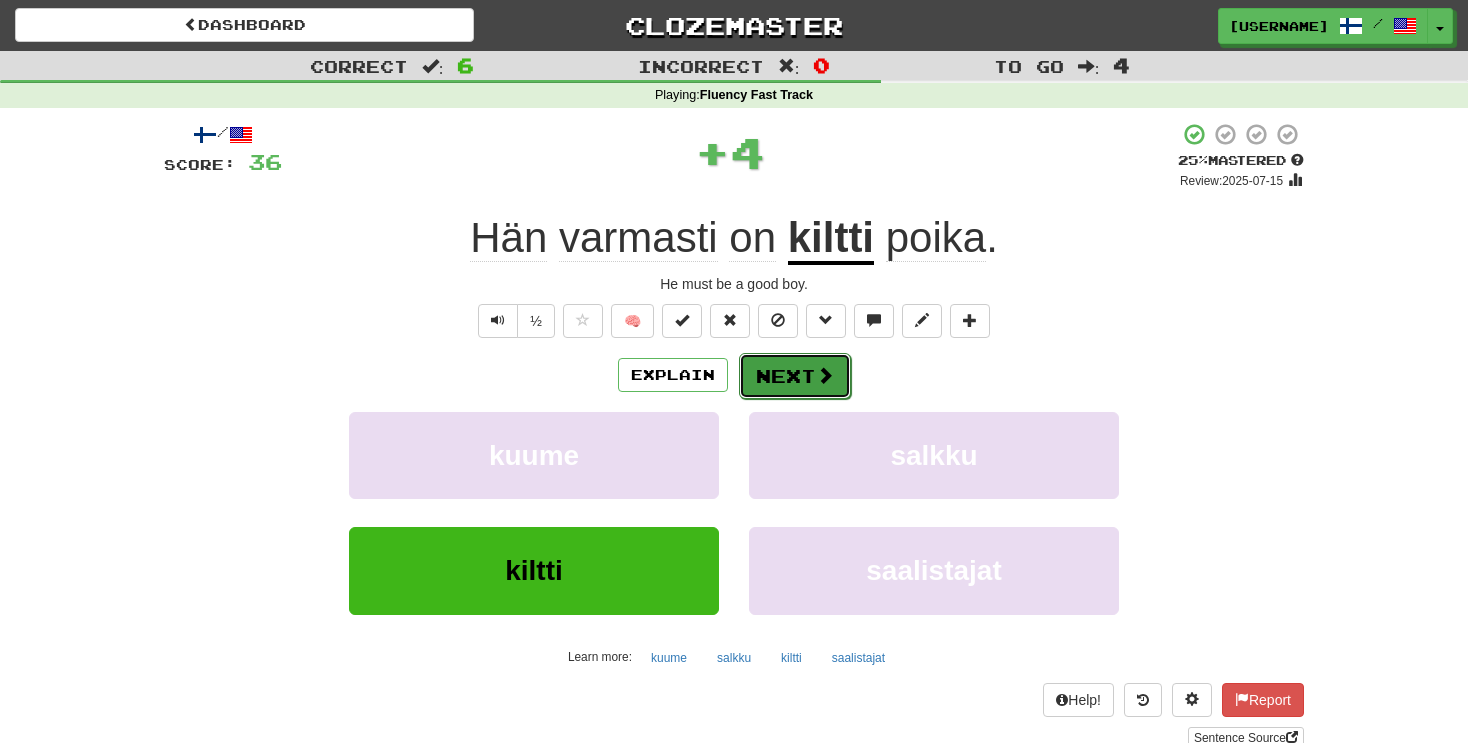 click on "Next" at bounding box center (795, 376) 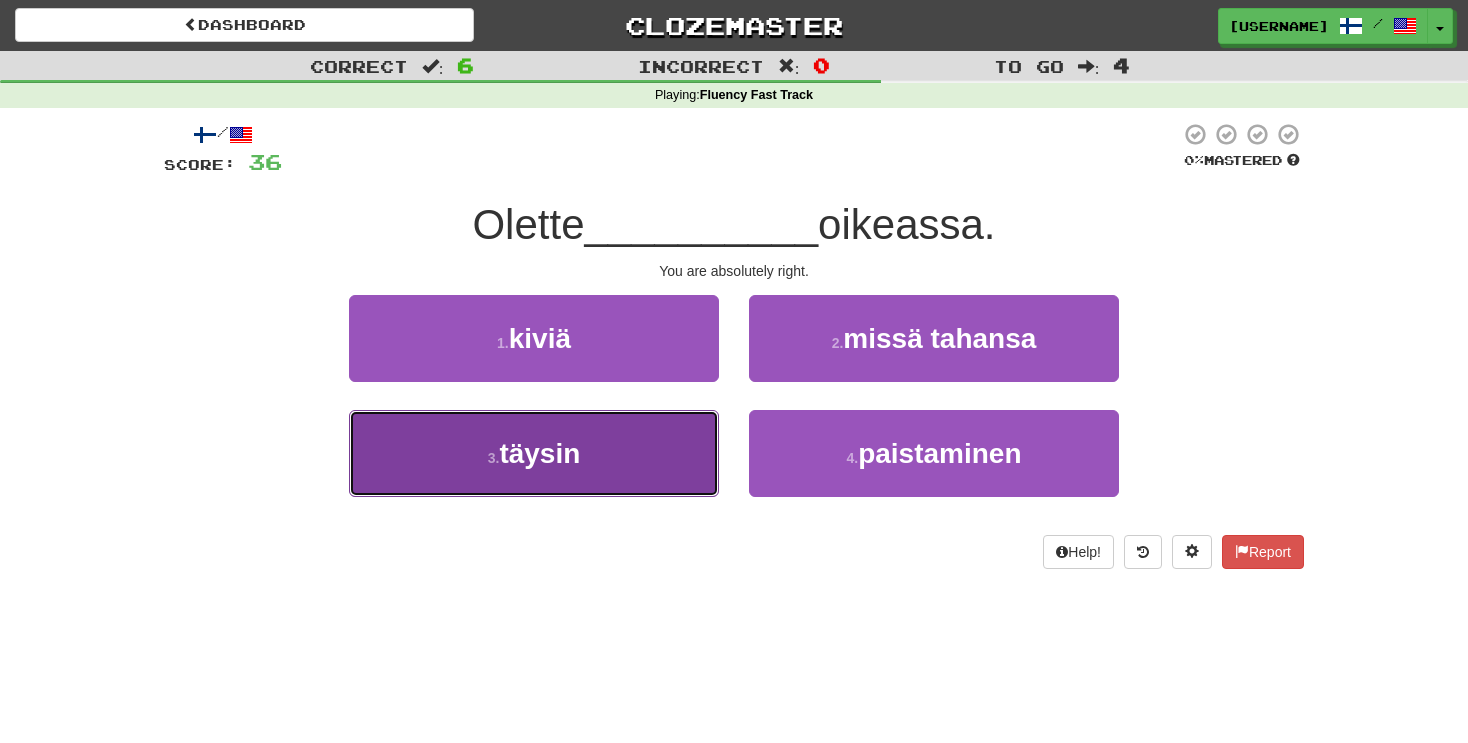 click on "täysin" at bounding box center [539, 453] 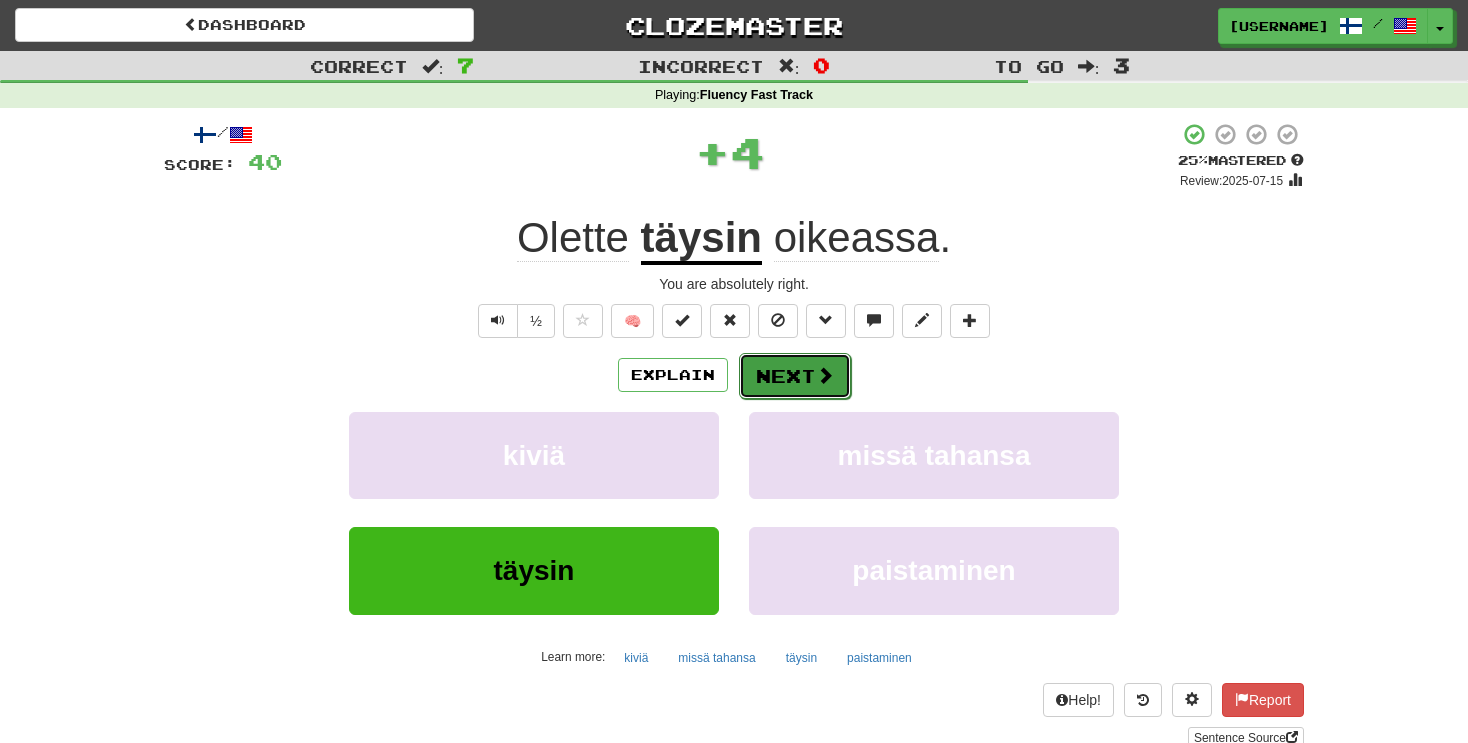 click on "Next" at bounding box center (795, 376) 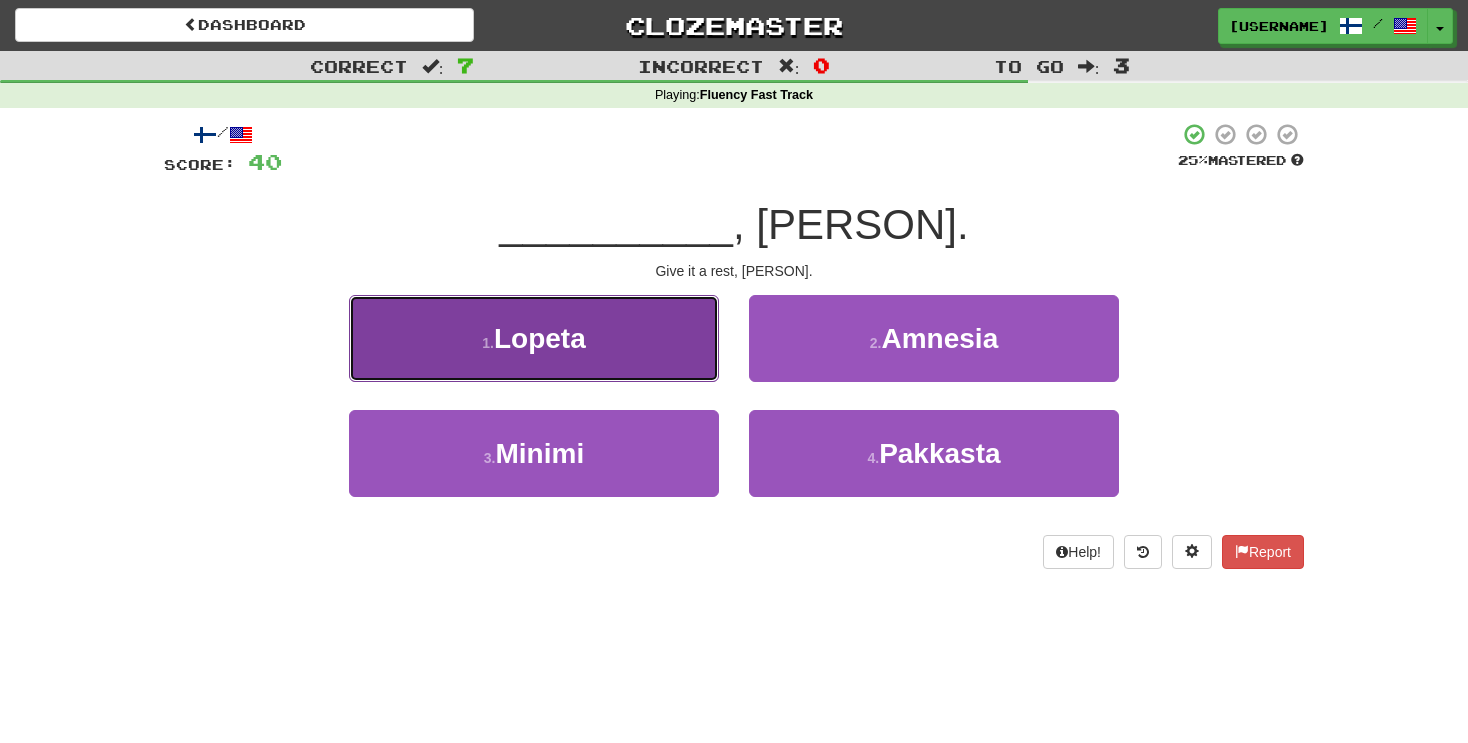 click on "1 .  Lopeta" at bounding box center (534, 338) 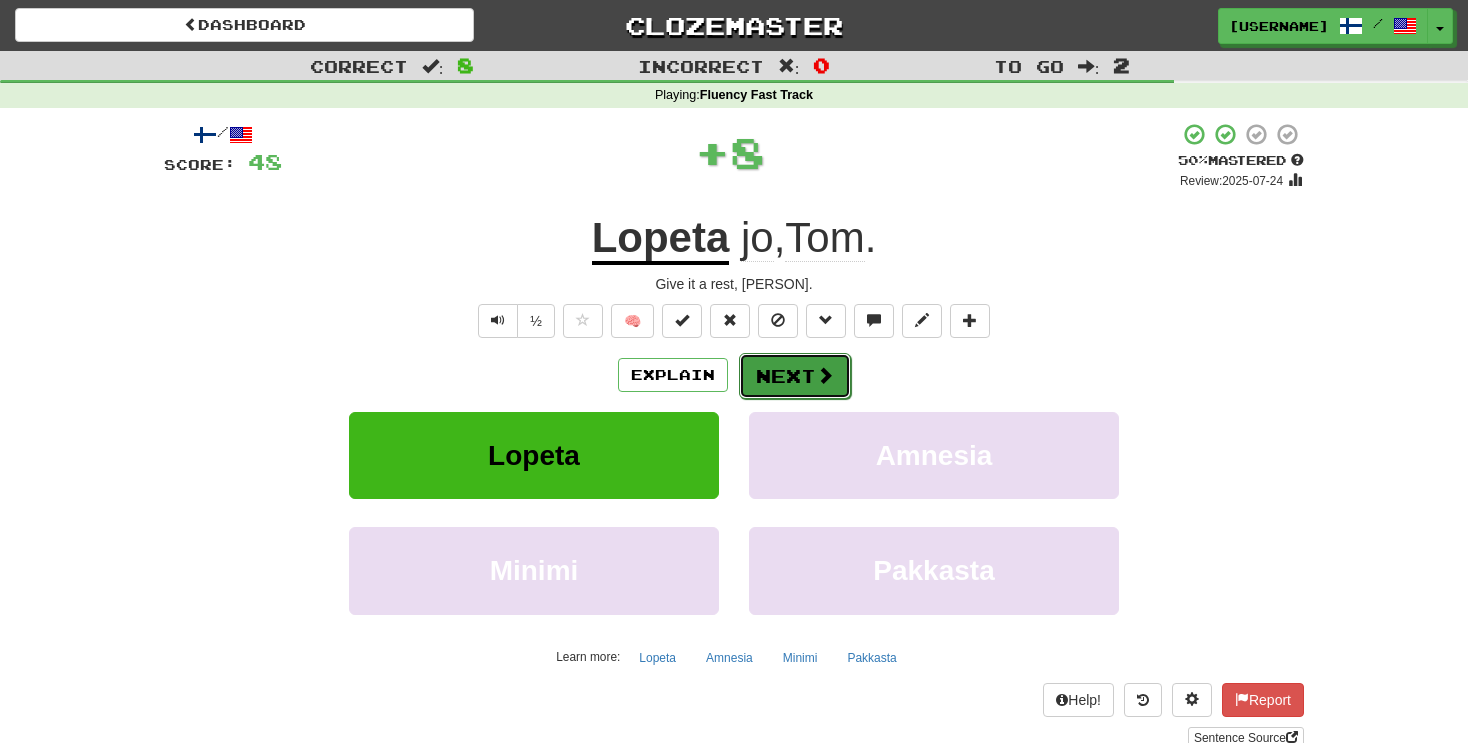 click on "Next" at bounding box center (795, 376) 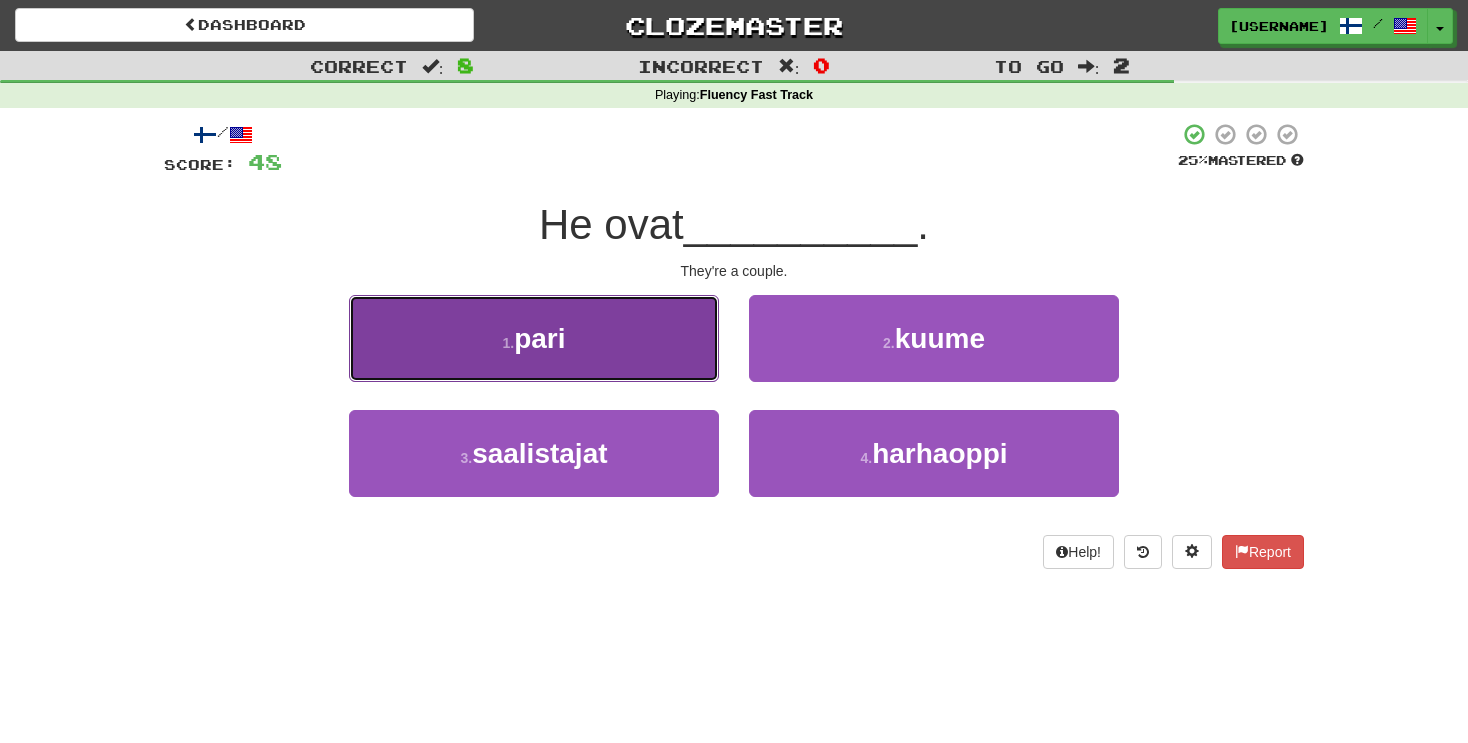 click on "1 .  pari" at bounding box center (534, 338) 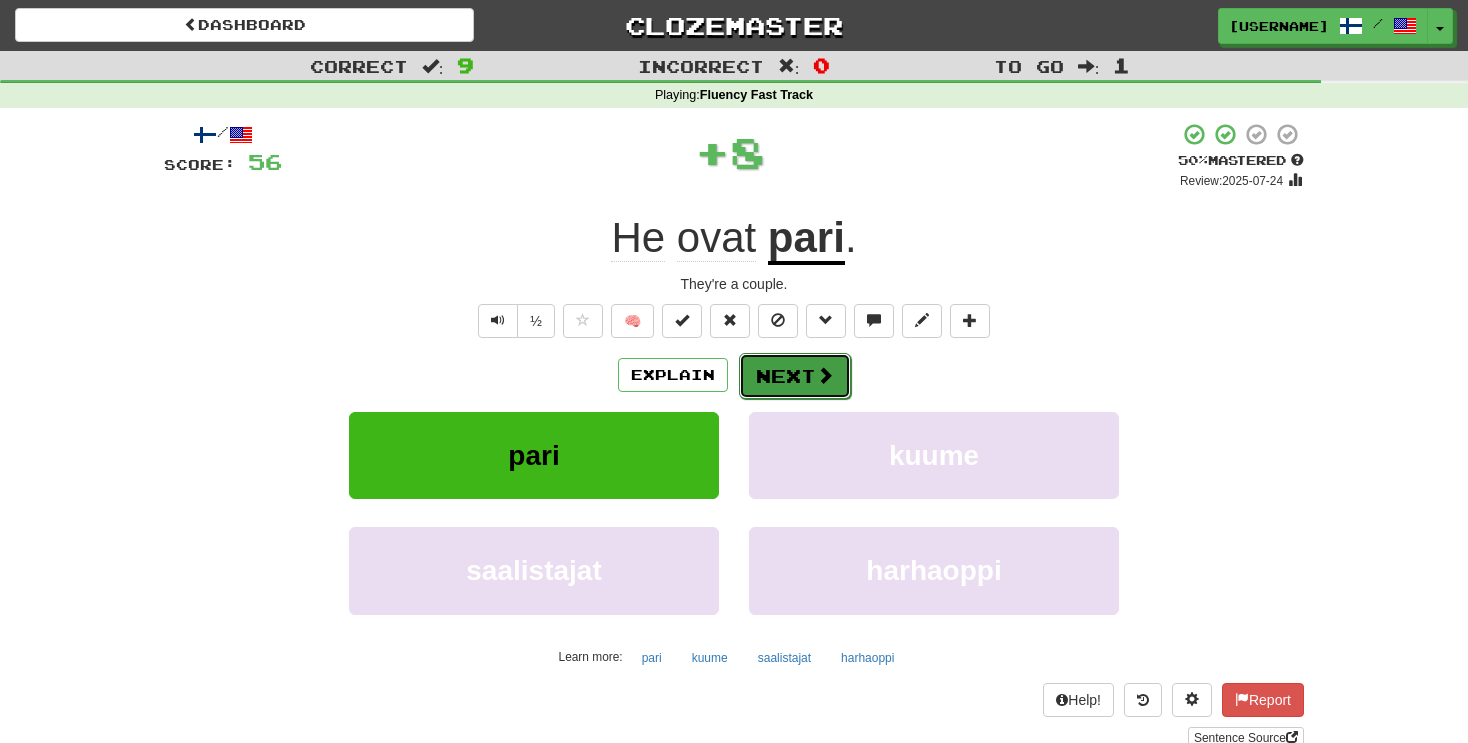 click on "Next" at bounding box center (795, 376) 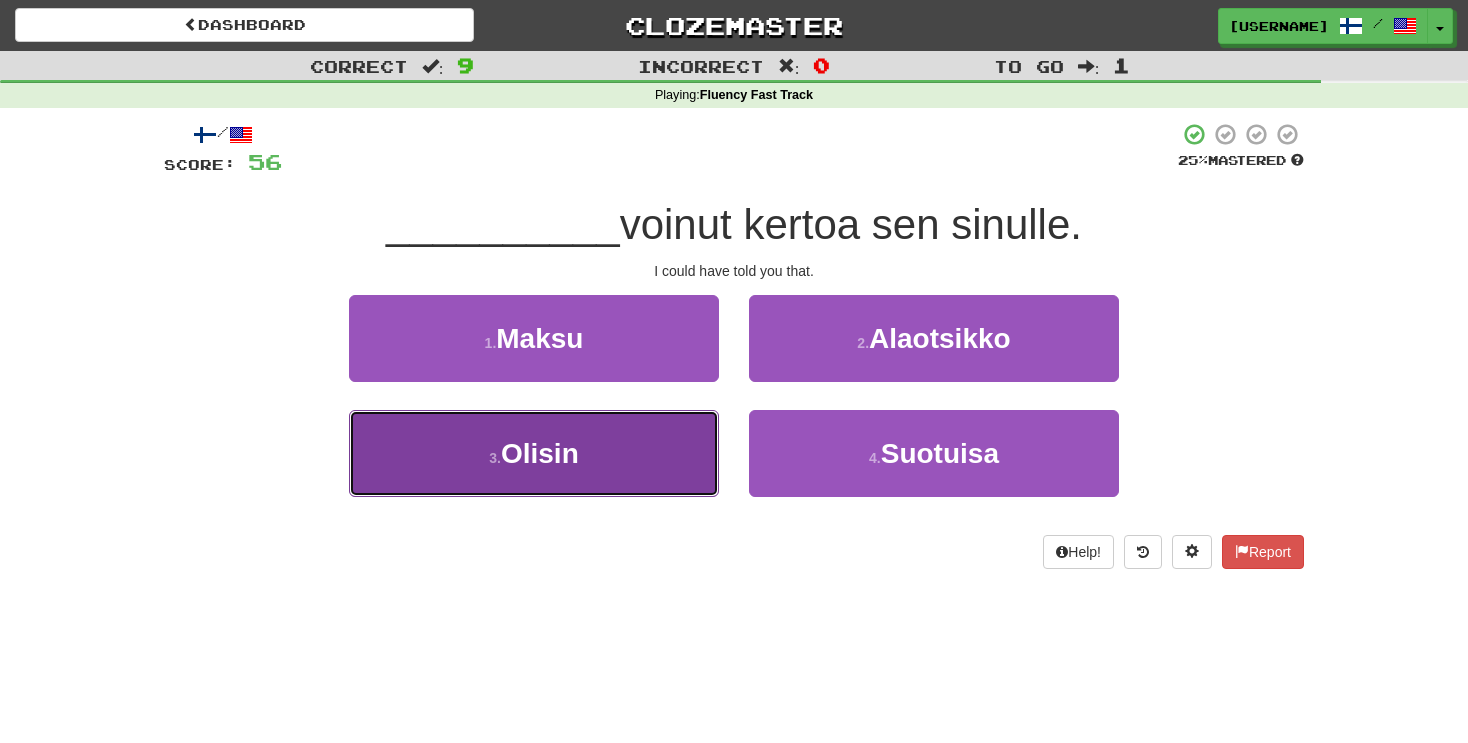 click on "3 .  Olisin" at bounding box center [534, 453] 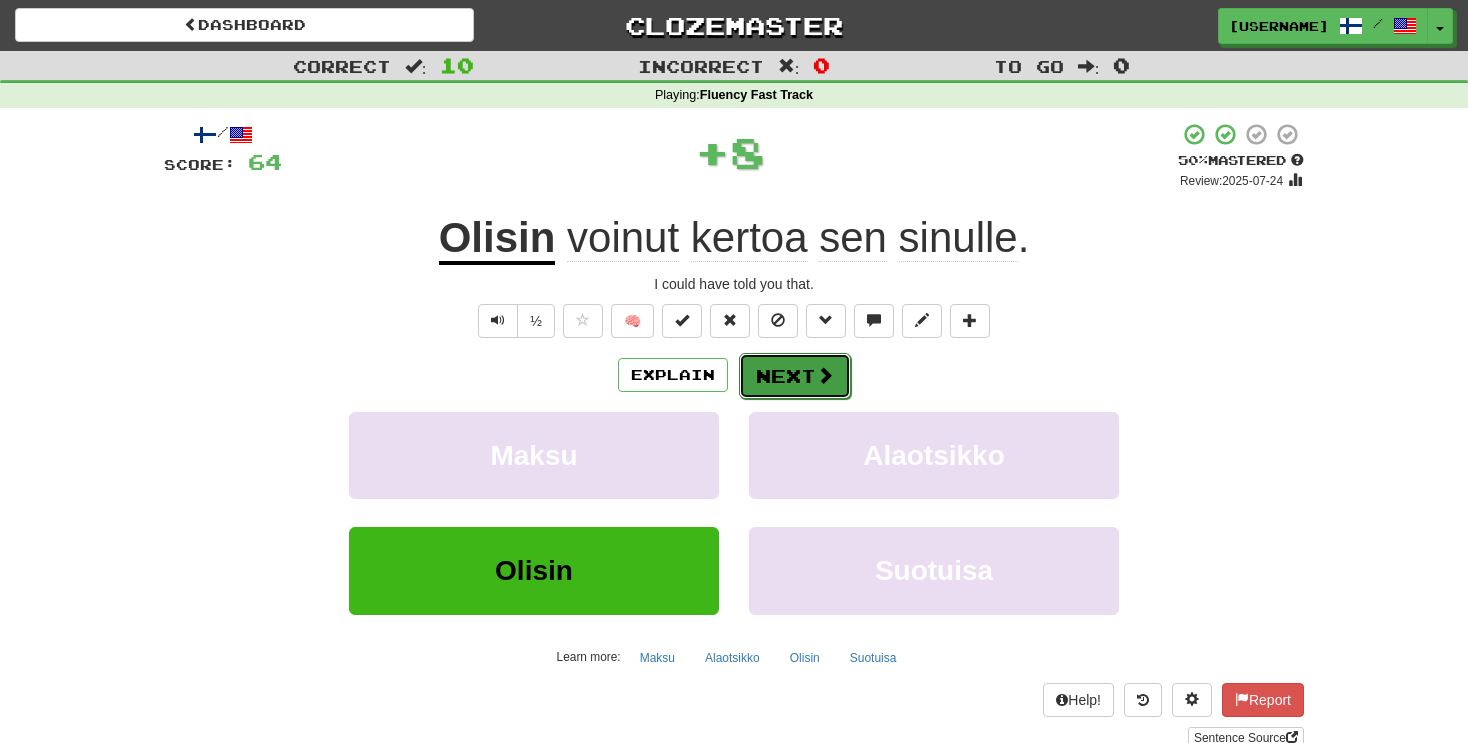 click on "Next" at bounding box center (795, 376) 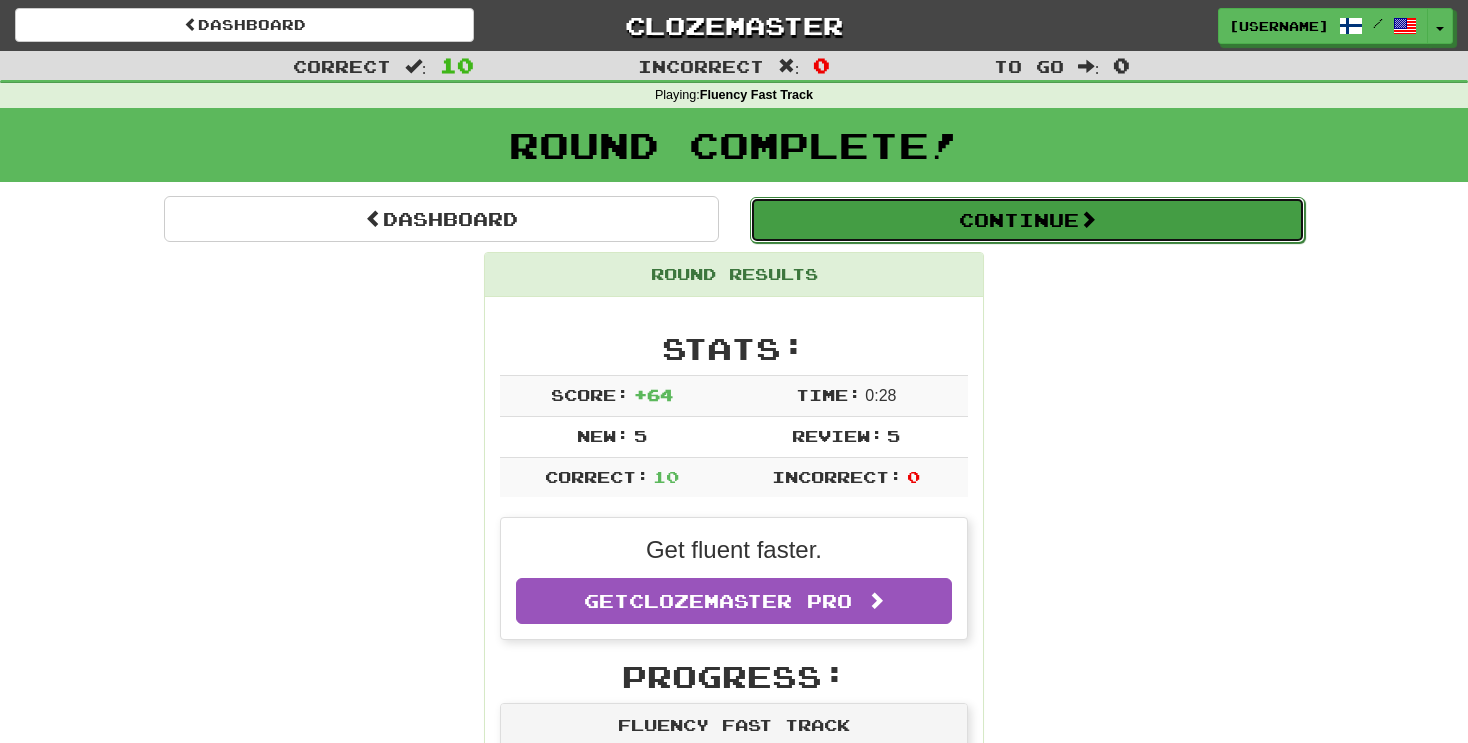 click on "Continue" at bounding box center (1027, 220) 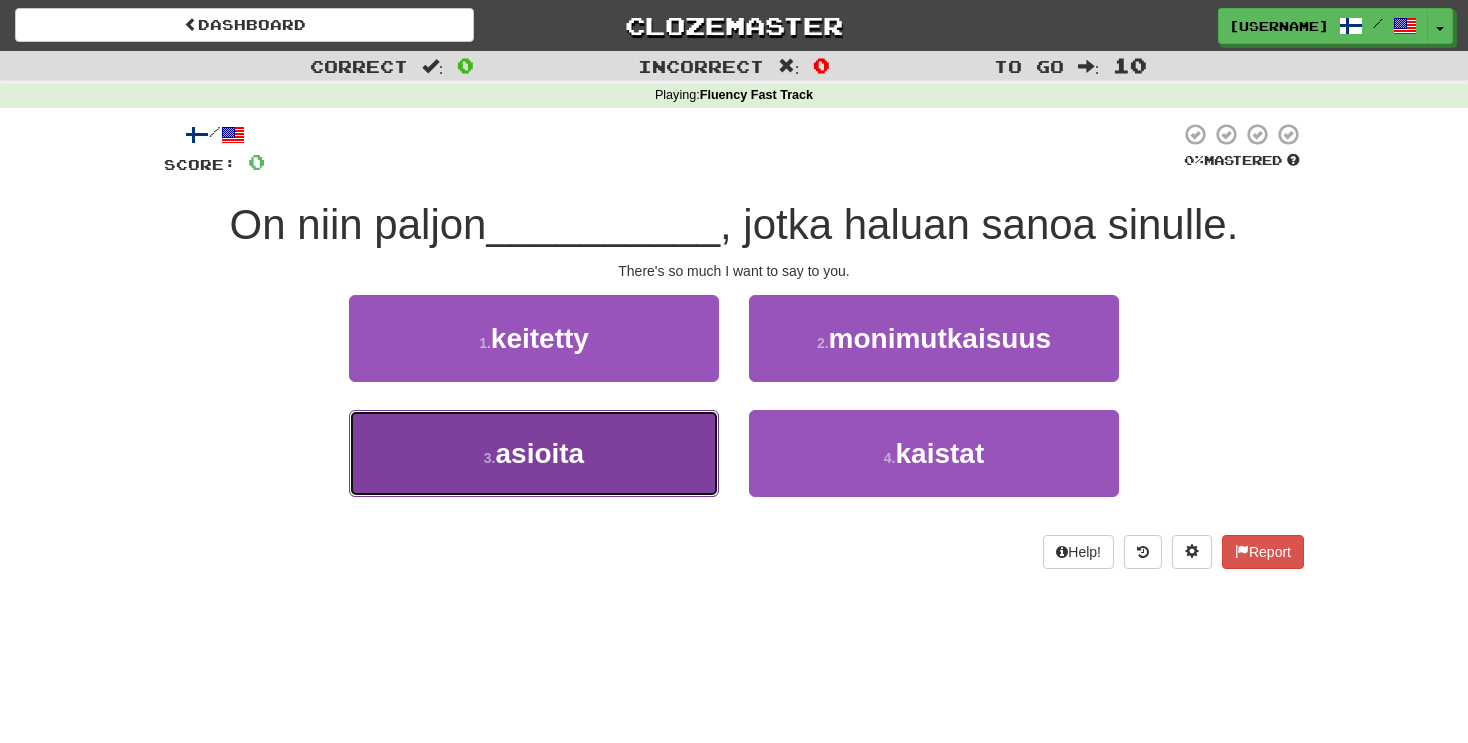 click on "asioita" at bounding box center (539, 453) 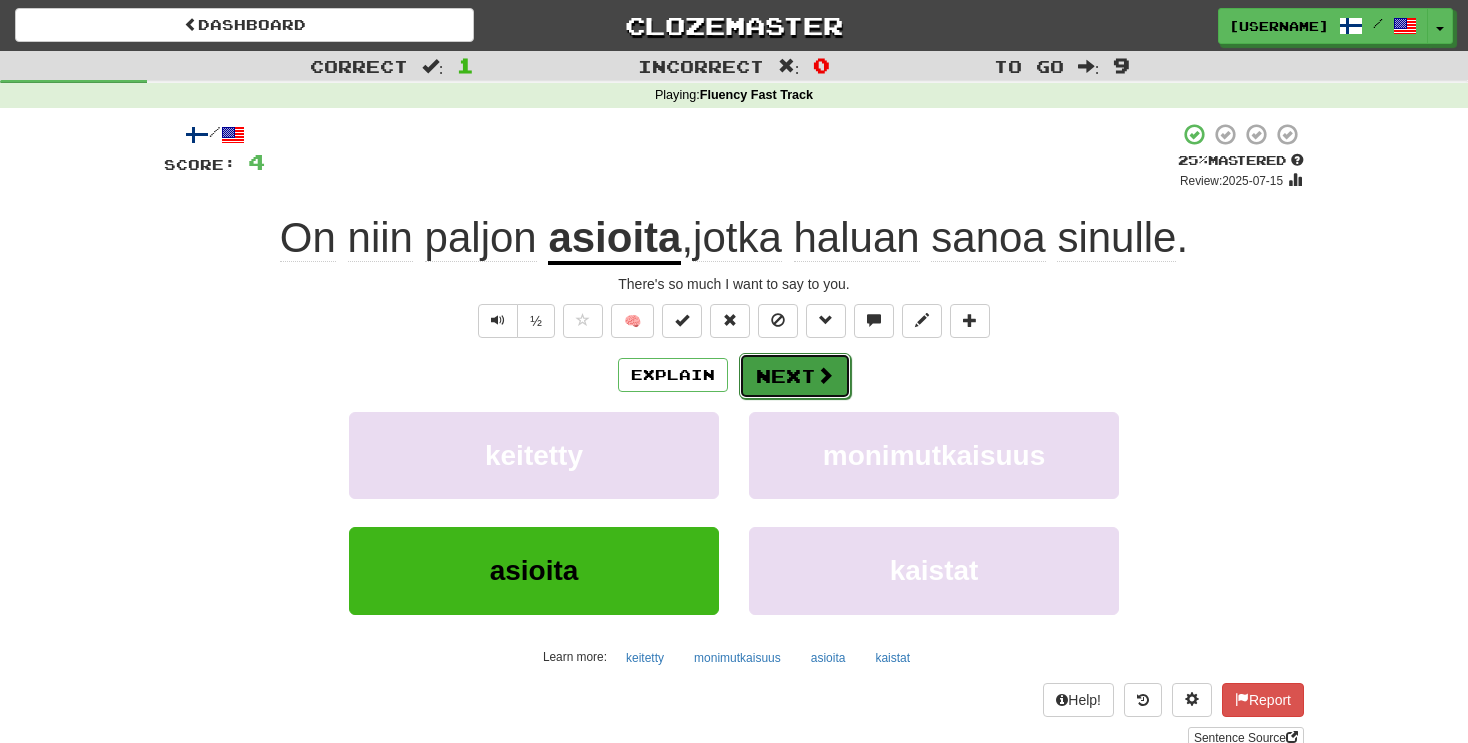 click on "Next" at bounding box center (795, 376) 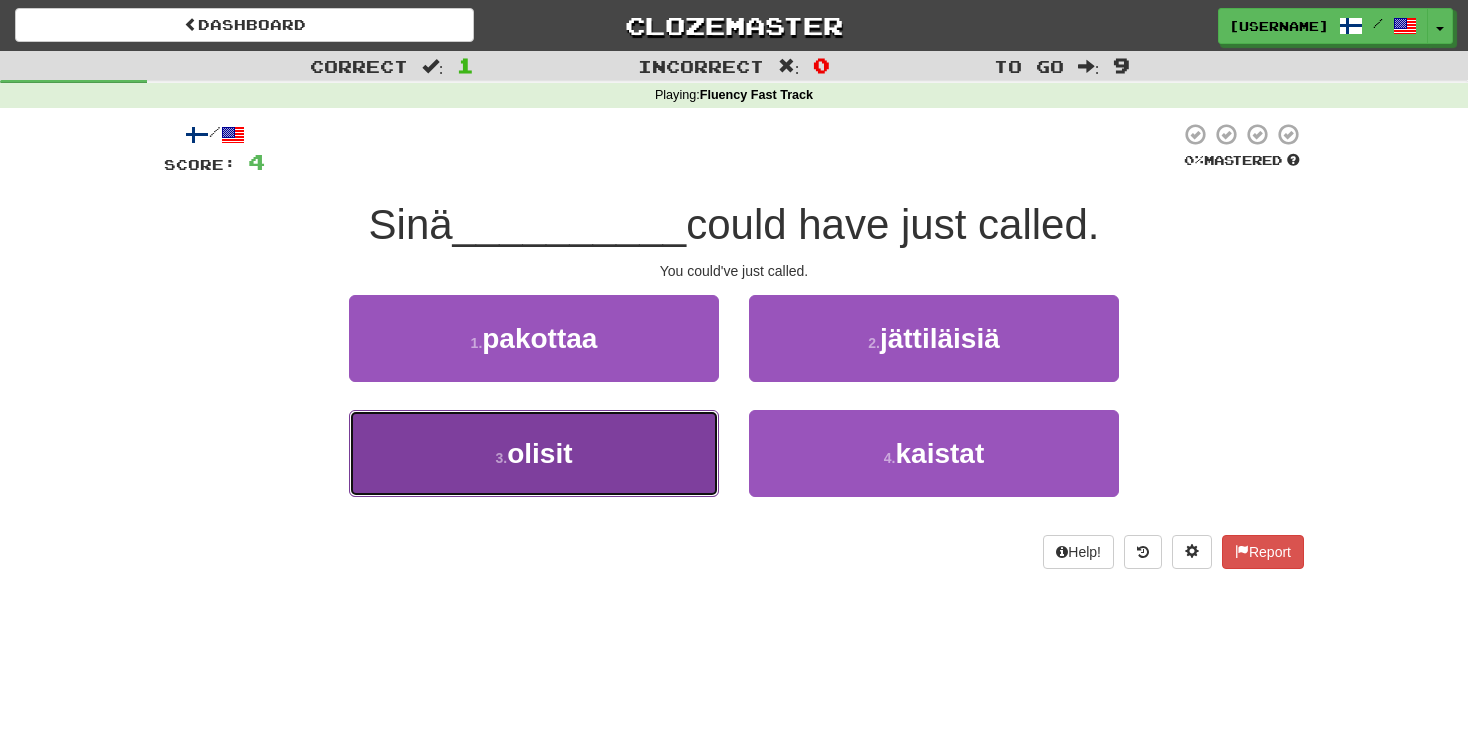 click on "olisit" at bounding box center (539, 453) 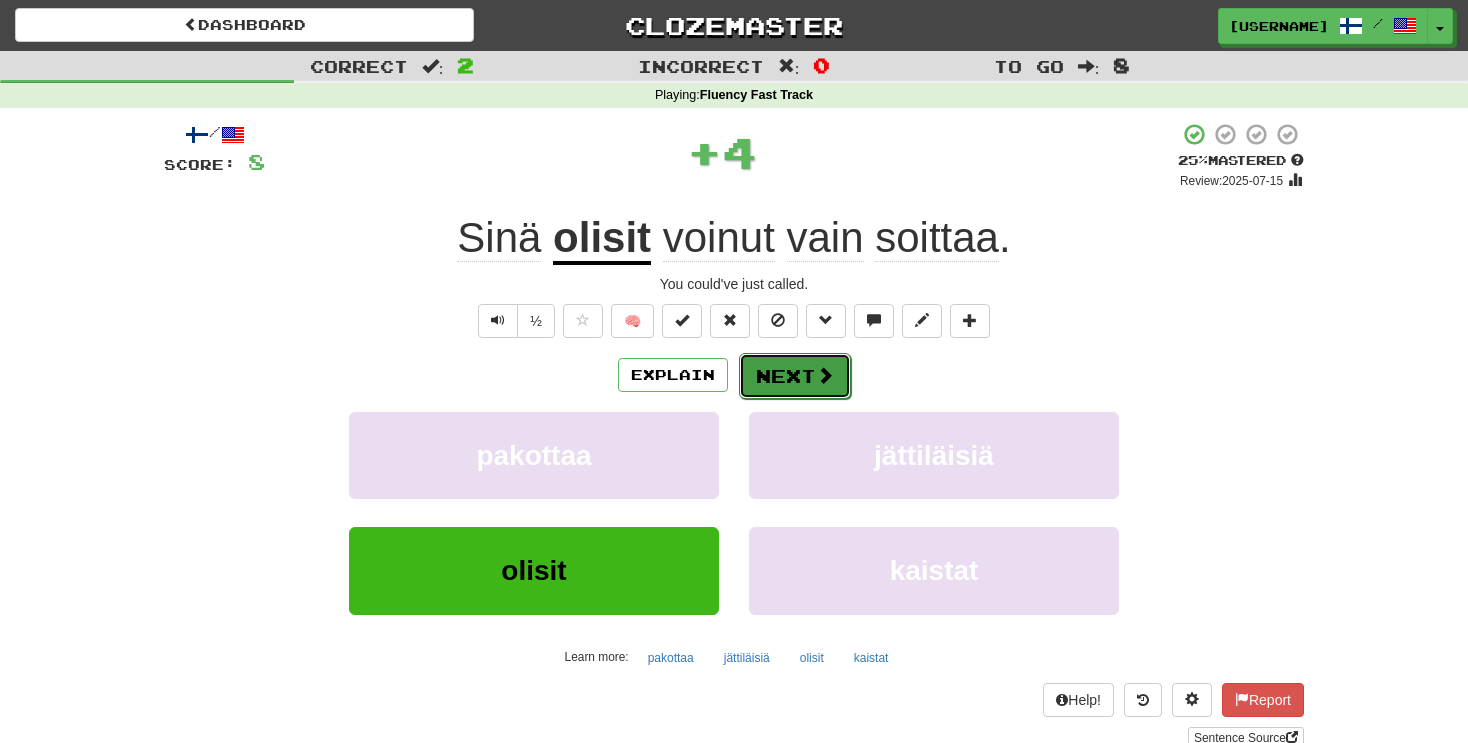 click on "Next" at bounding box center (795, 376) 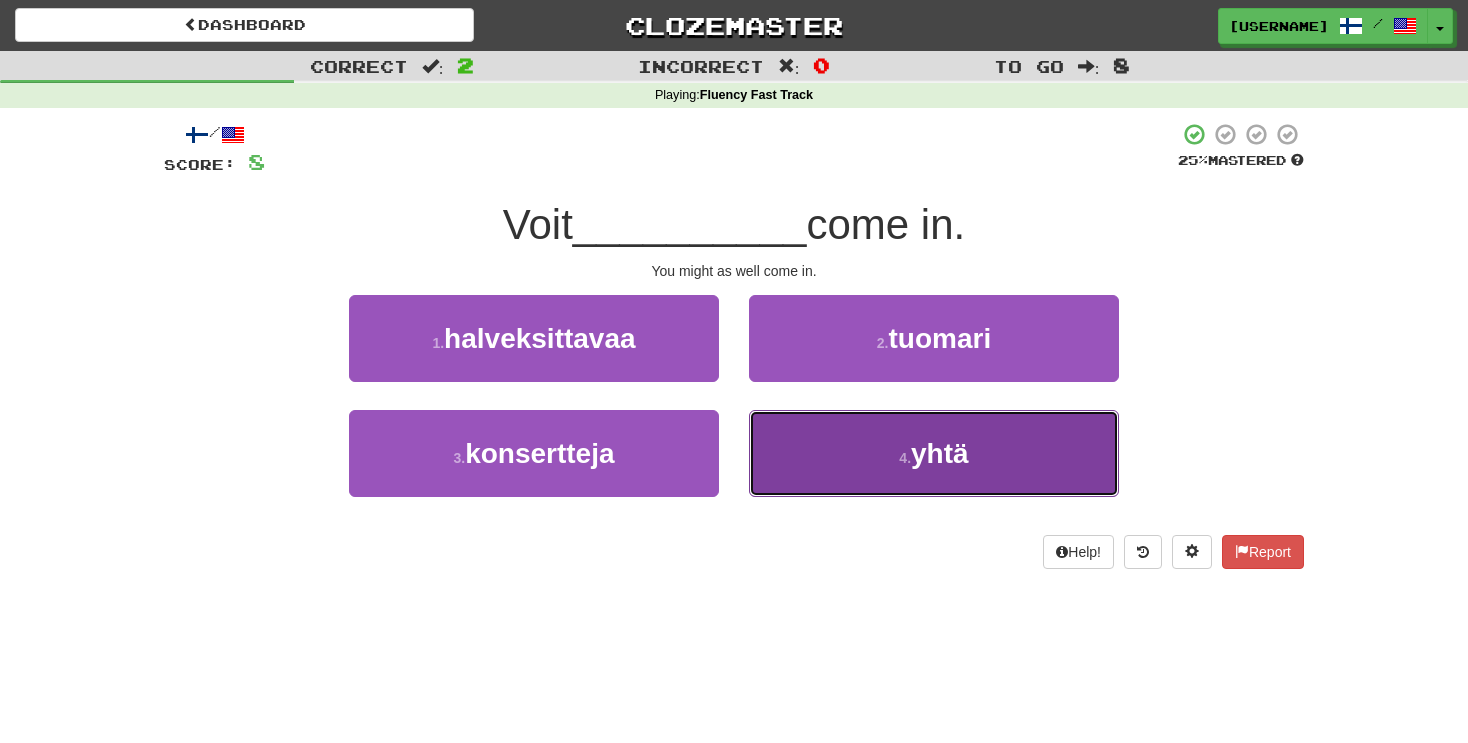 click on "4 .  yhtä" at bounding box center [934, 453] 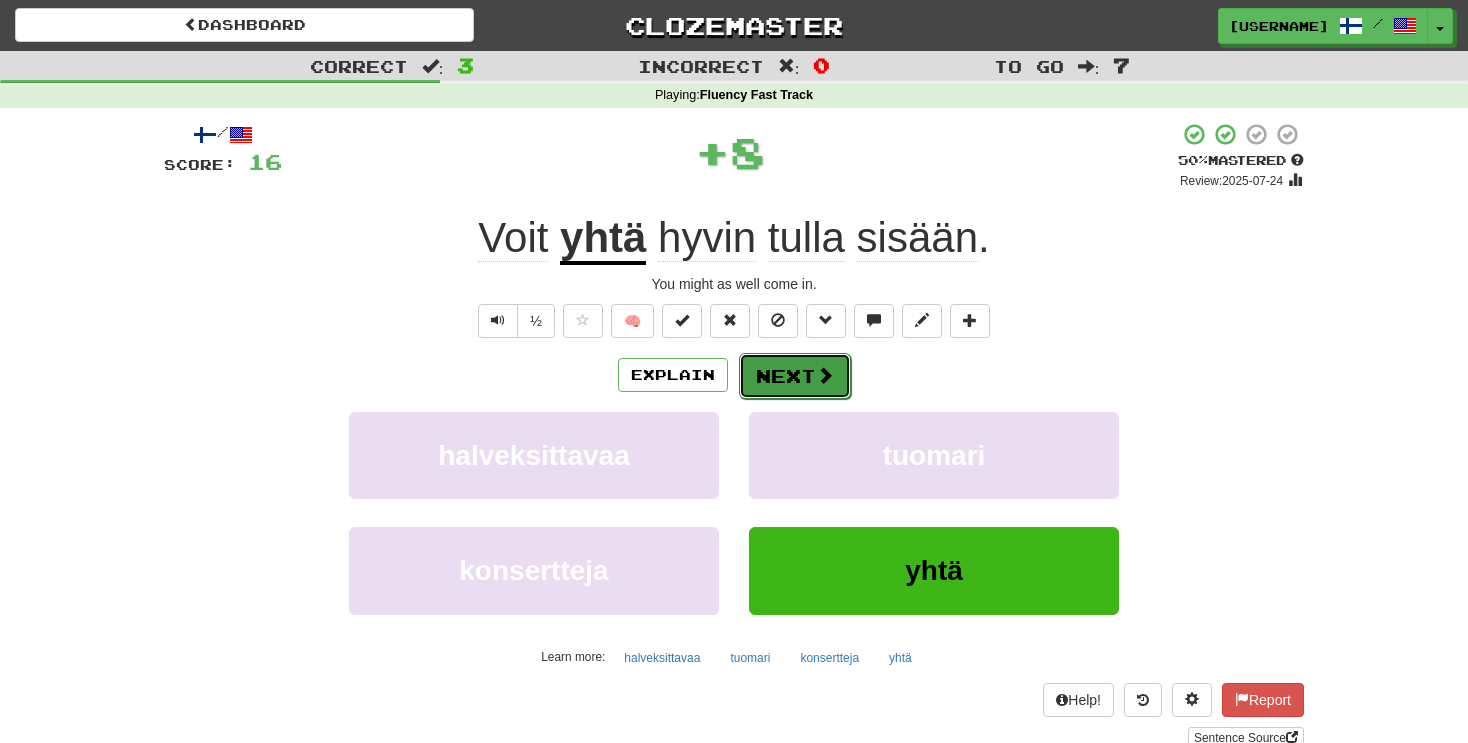 click on "Next" at bounding box center (795, 376) 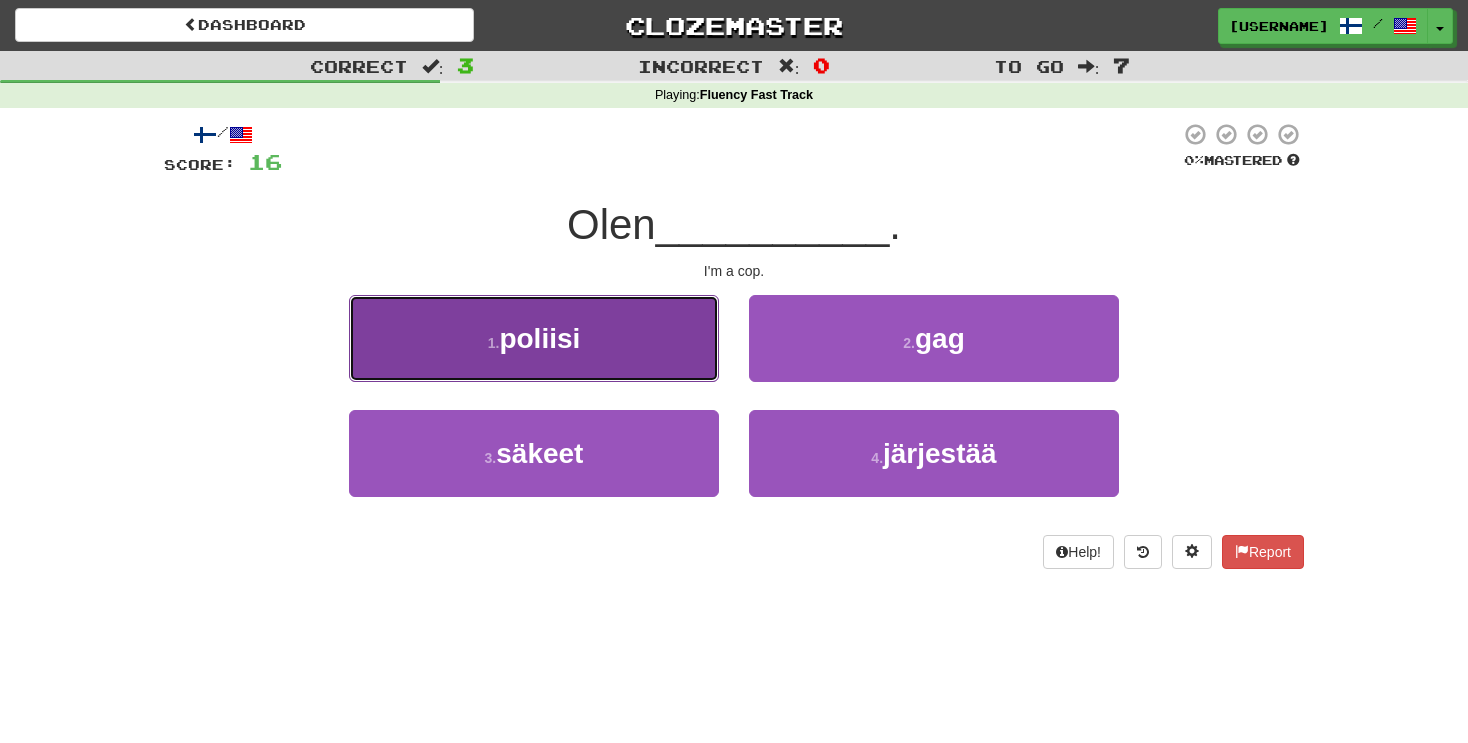 click on "1 .  poliisi" at bounding box center (534, 338) 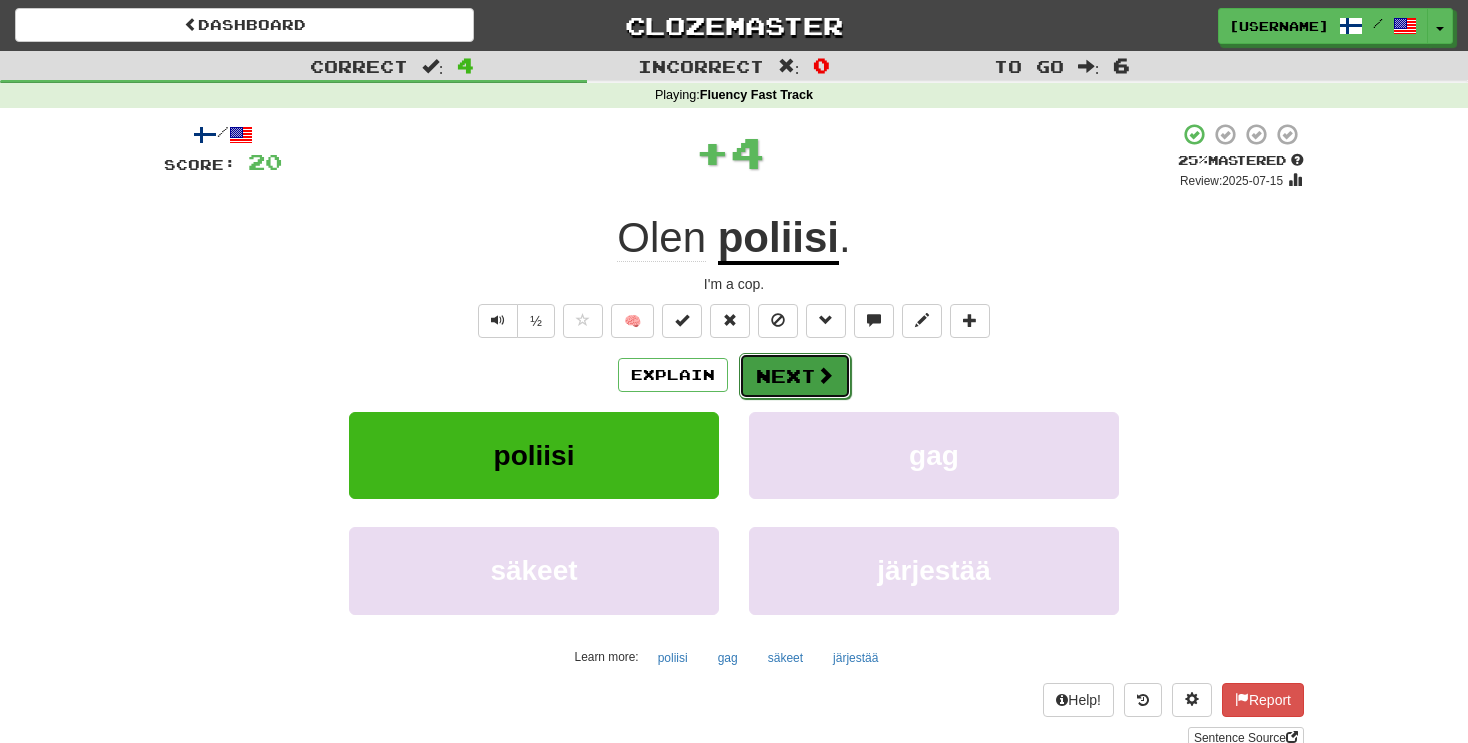 click on "Next" at bounding box center [795, 376] 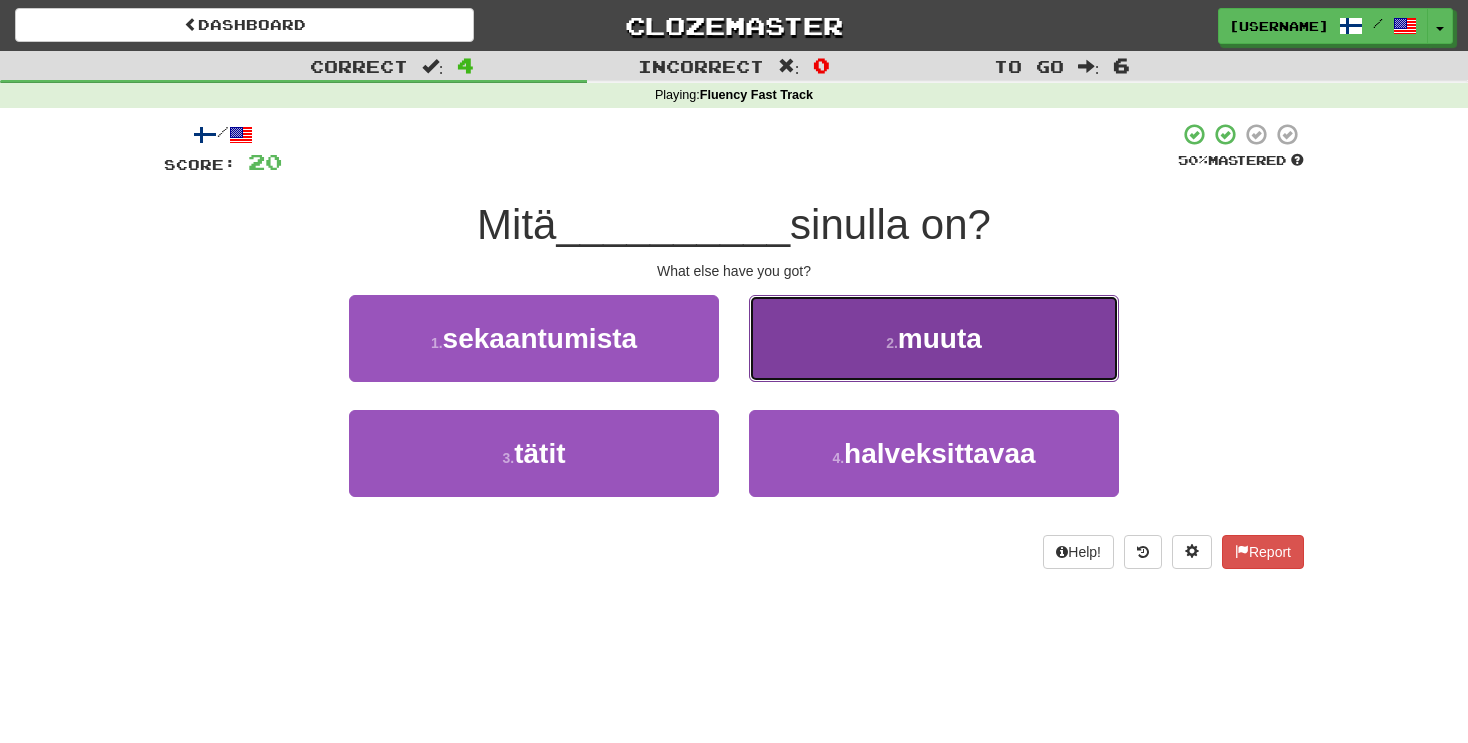 click on "muuta" at bounding box center (940, 338) 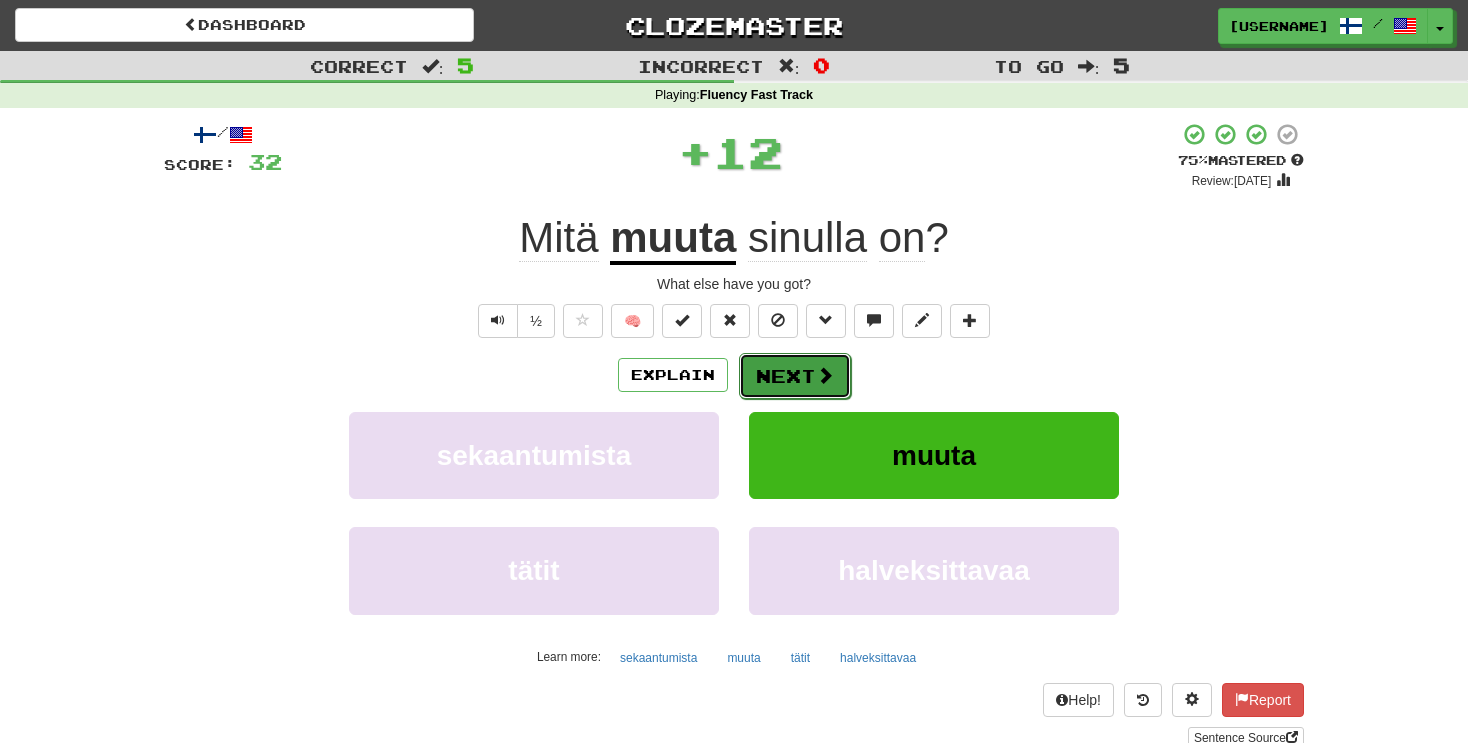 click on "Next" at bounding box center [795, 376] 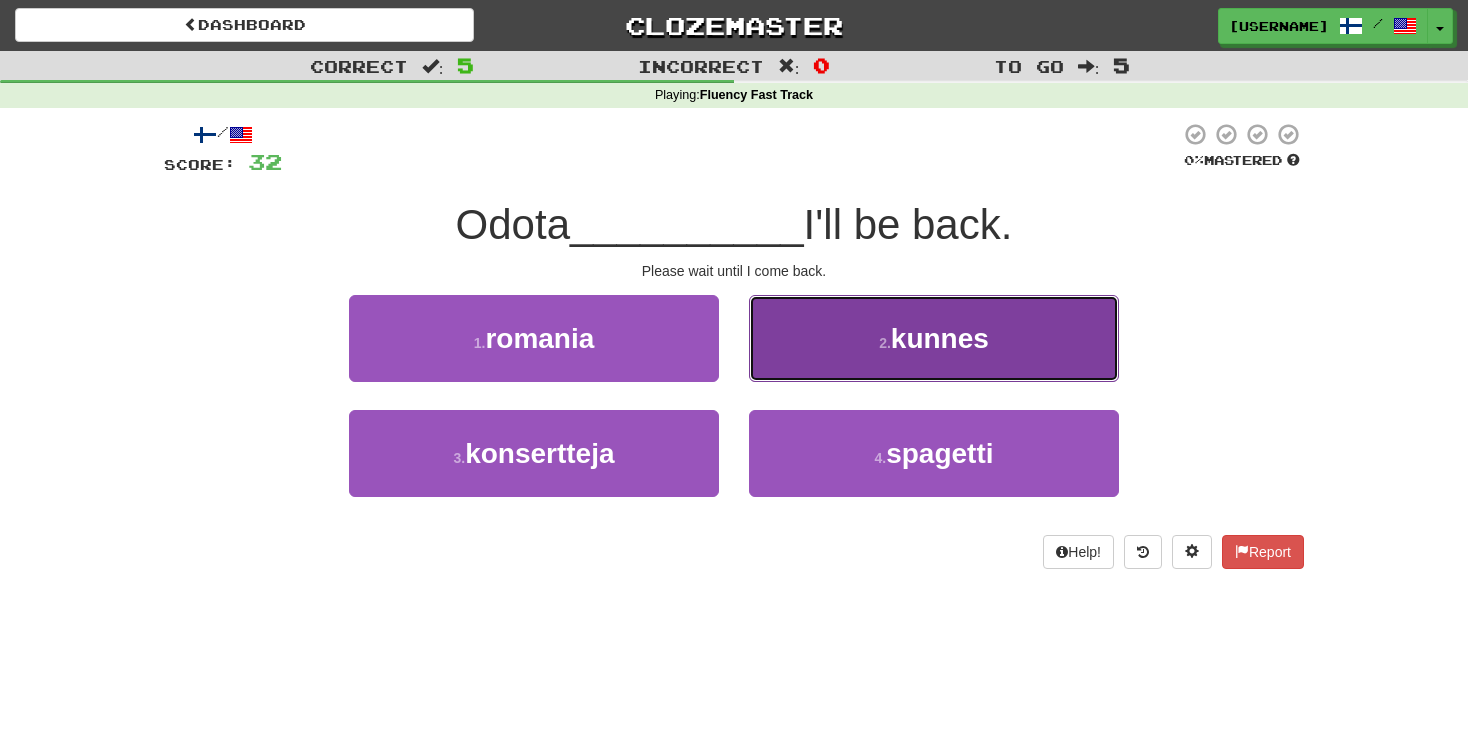 click on "2 ." at bounding box center (885, 343) 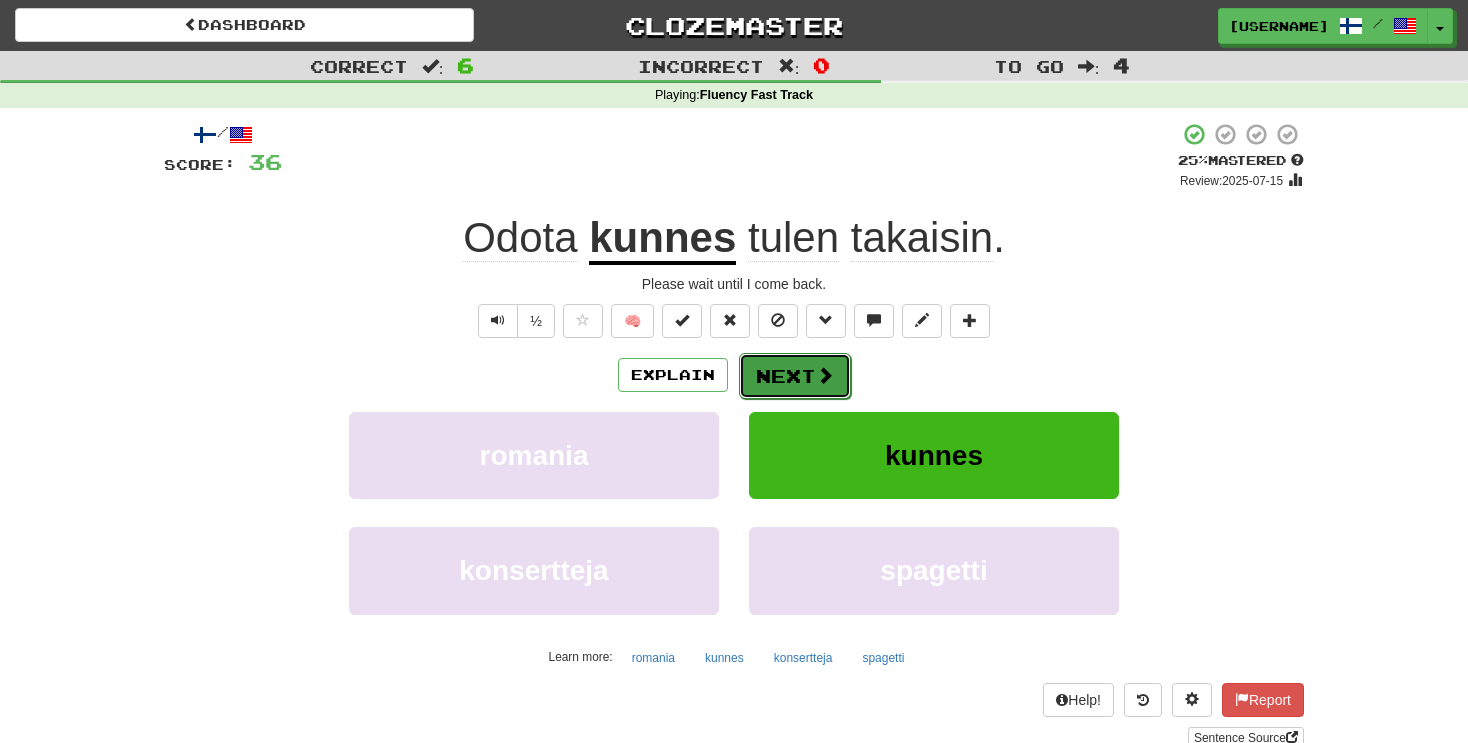 click on "Next" at bounding box center [795, 376] 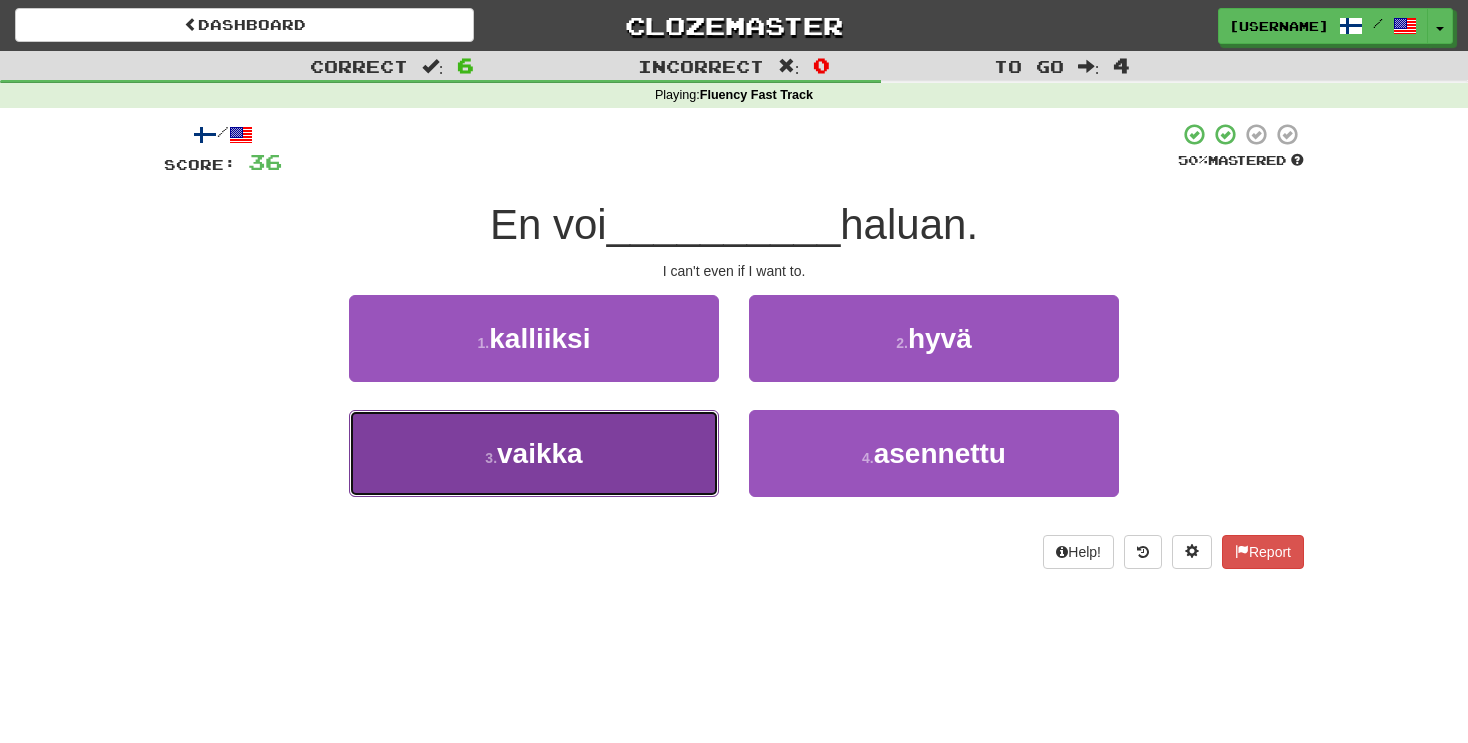 click on "vaikka" at bounding box center (540, 453) 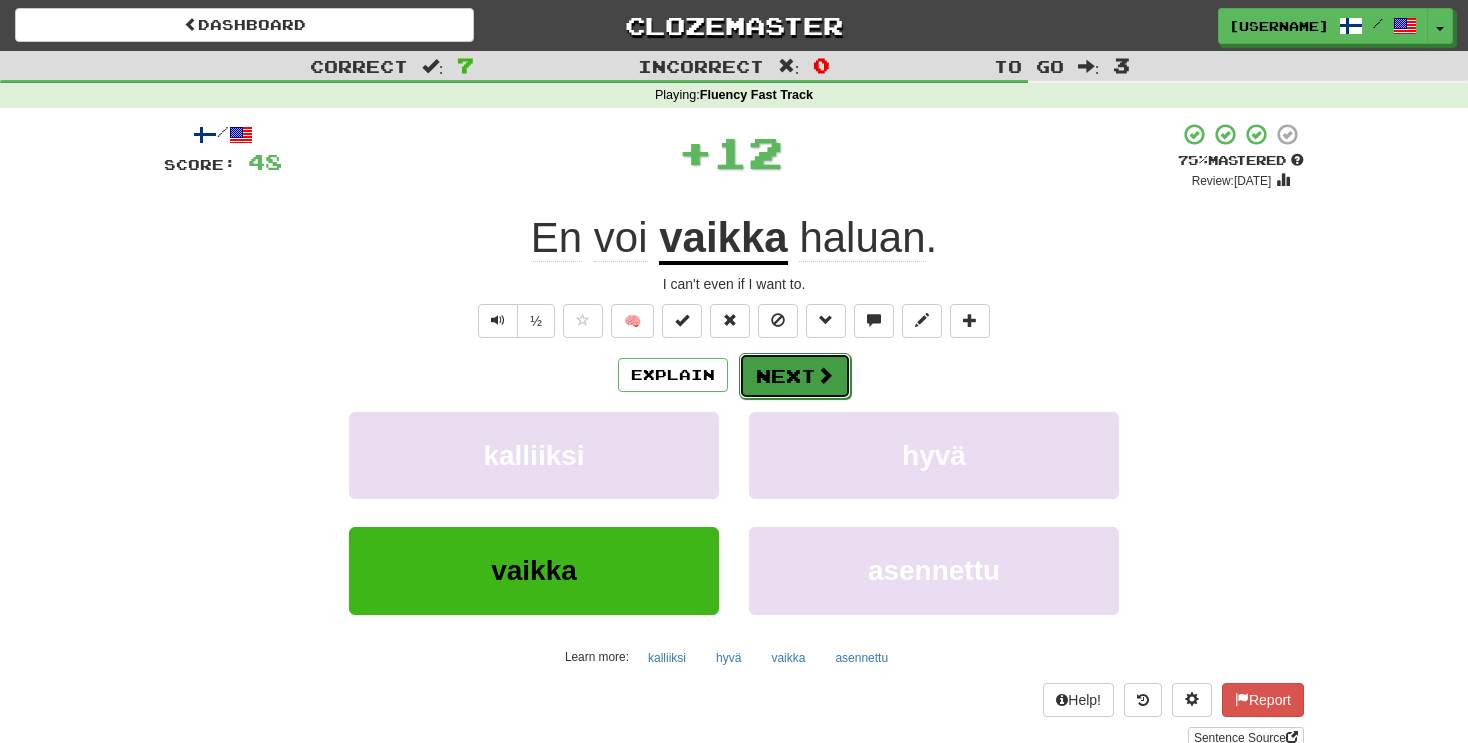 click on "Next" at bounding box center (795, 376) 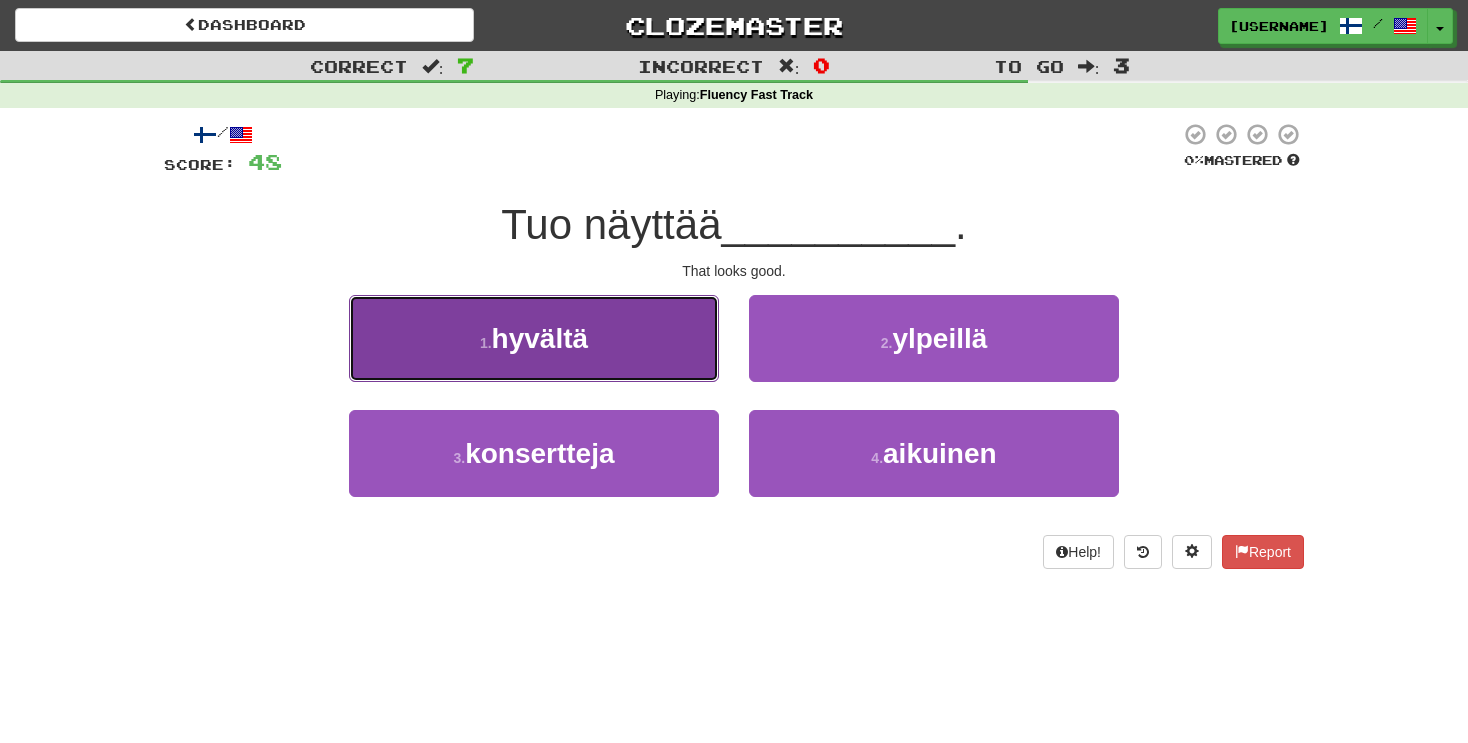 click on "1 .  hyvältä" at bounding box center [534, 338] 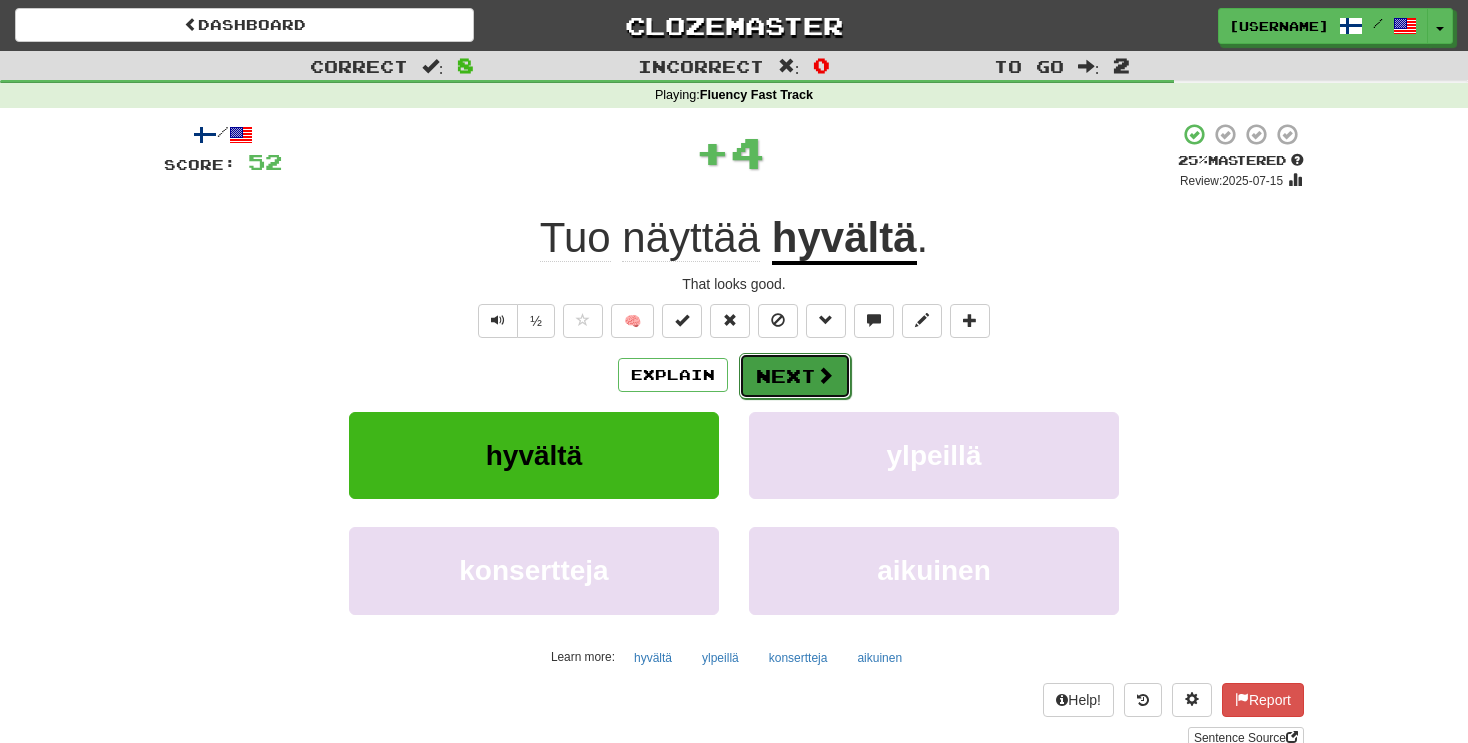 click on "Next" at bounding box center (795, 376) 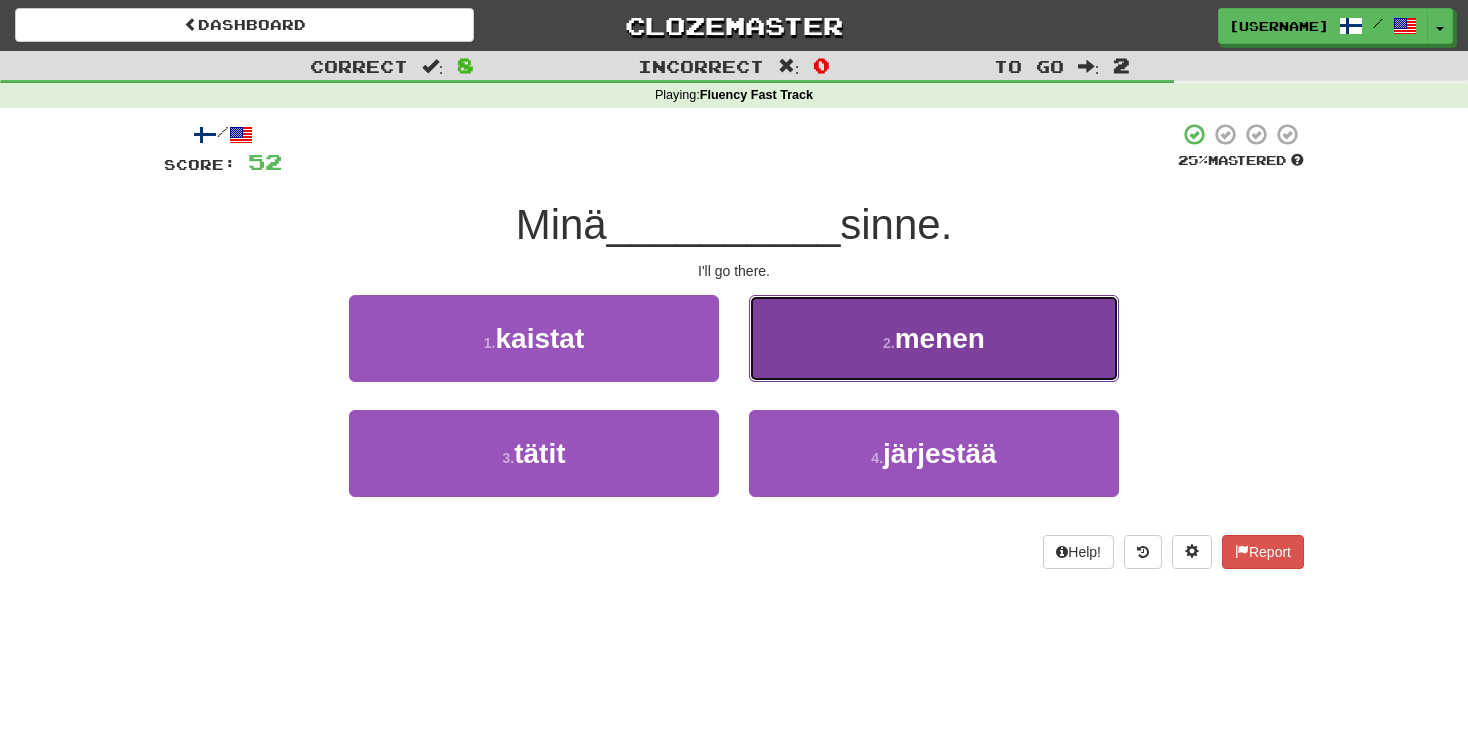 click on "2 .  menen" at bounding box center [934, 338] 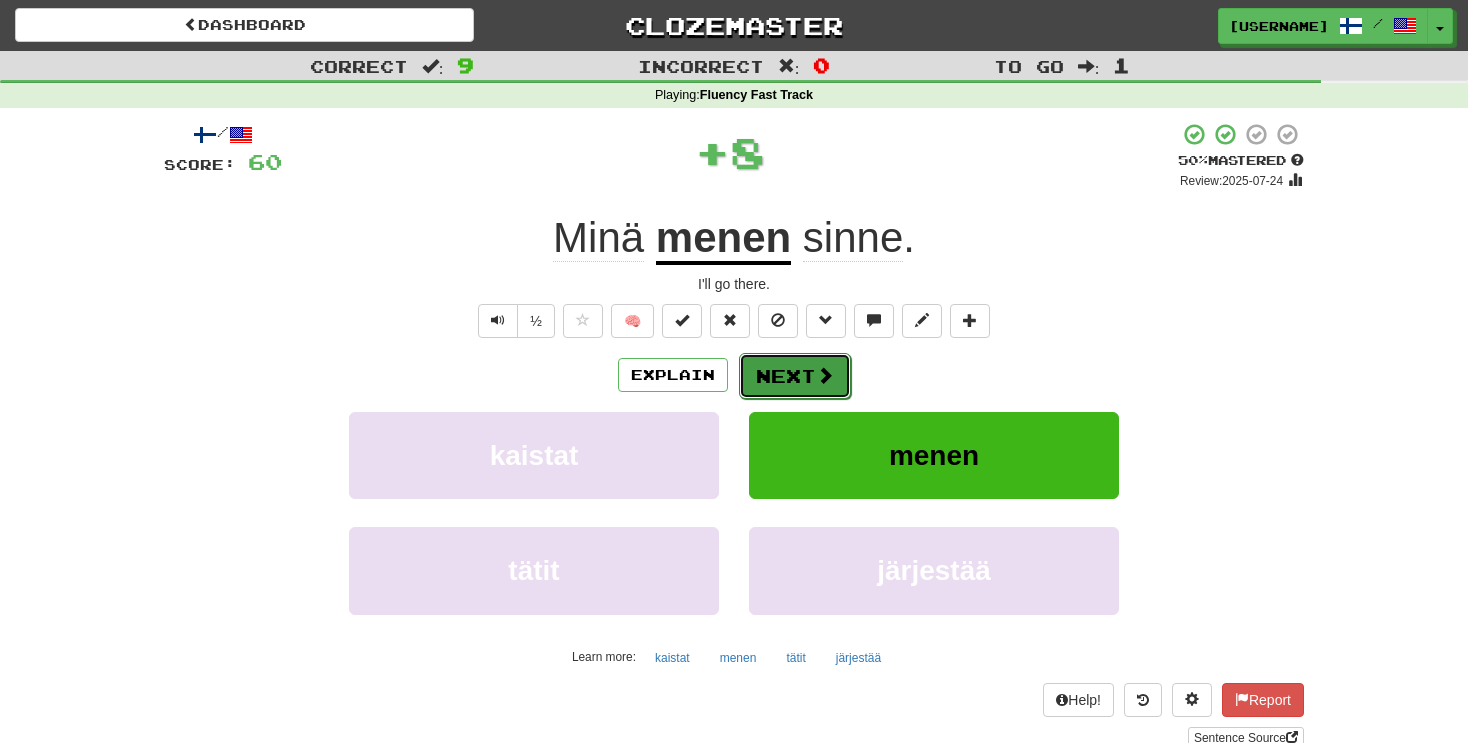 click on "Next" at bounding box center (795, 376) 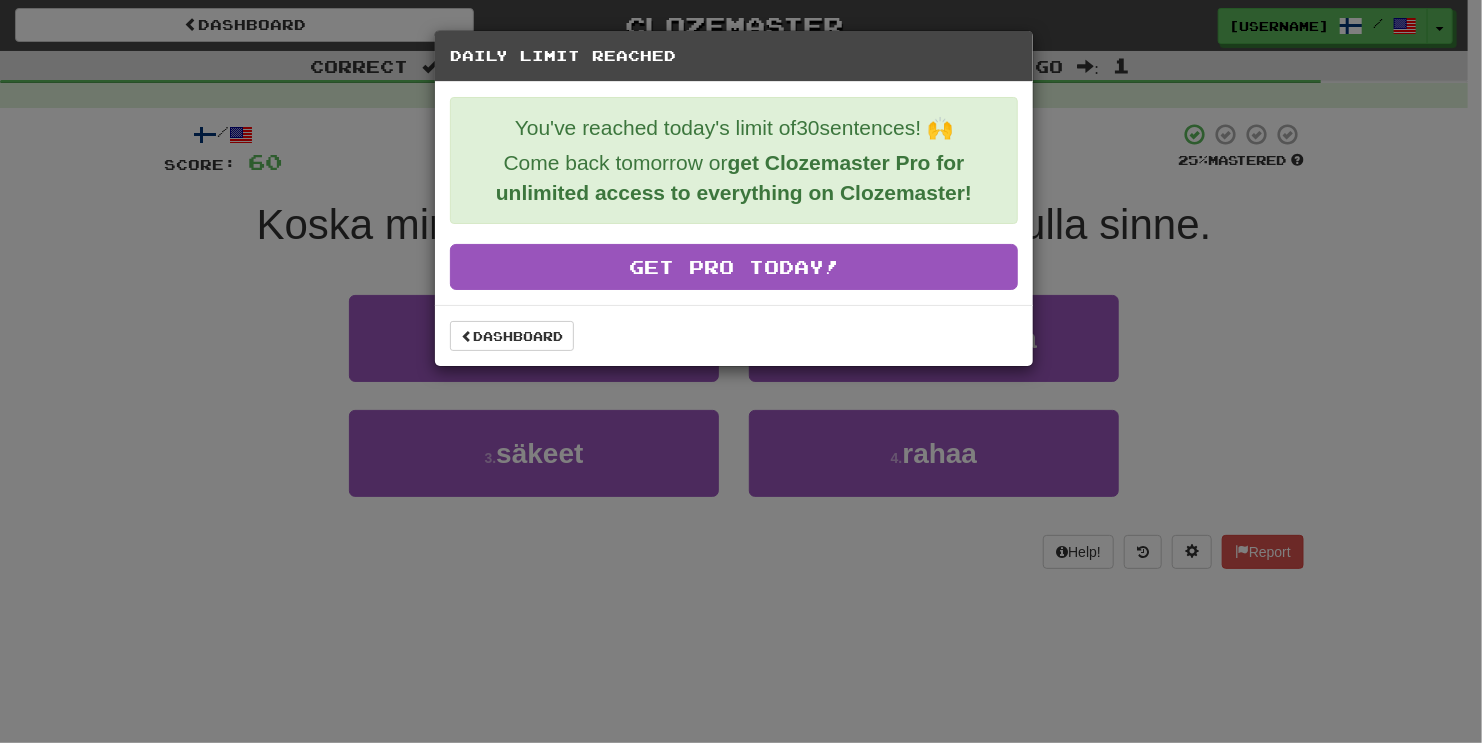 drag, startPoint x: 699, startPoint y: 625, endPoint x: 727, endPoint y: 589, distance: 45.607018 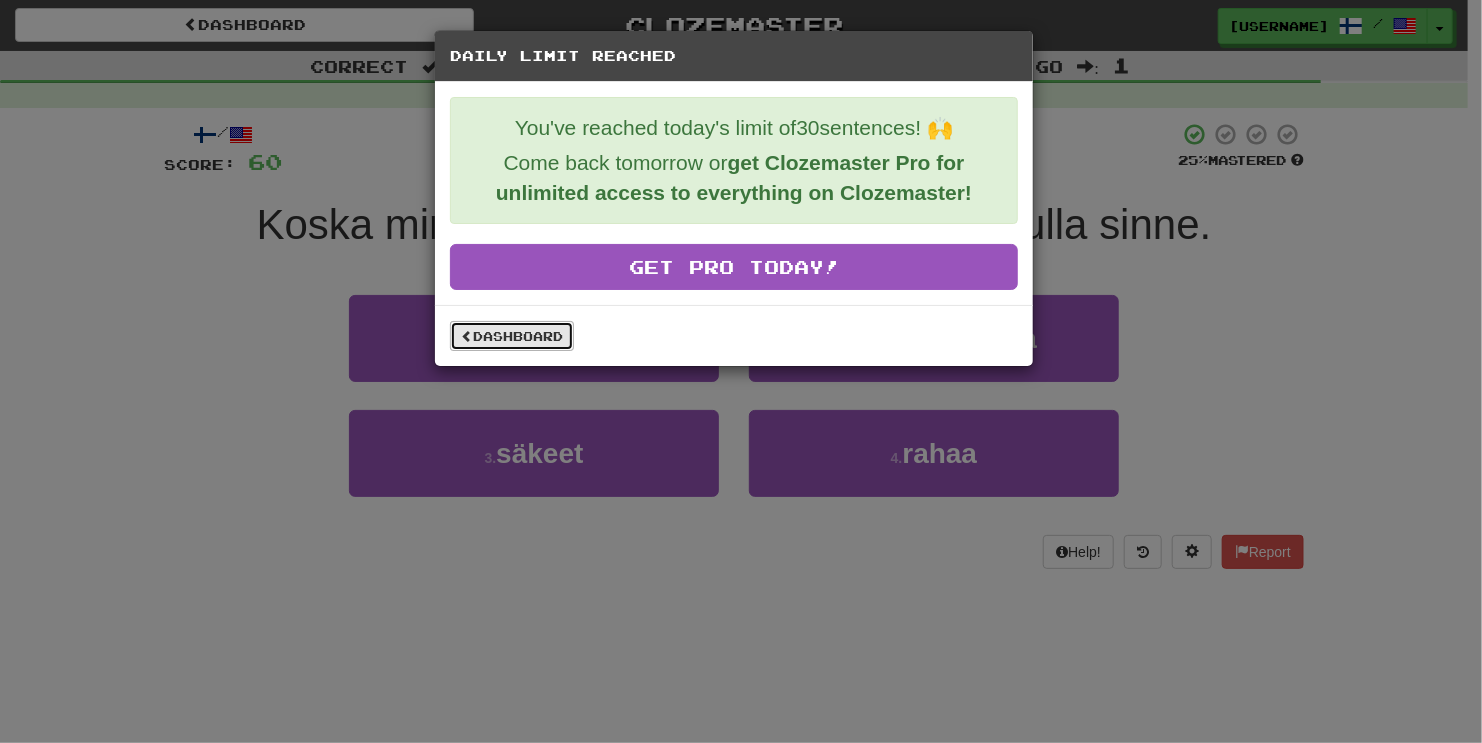 click on "Dashboard" at bounding box center [512, 336] 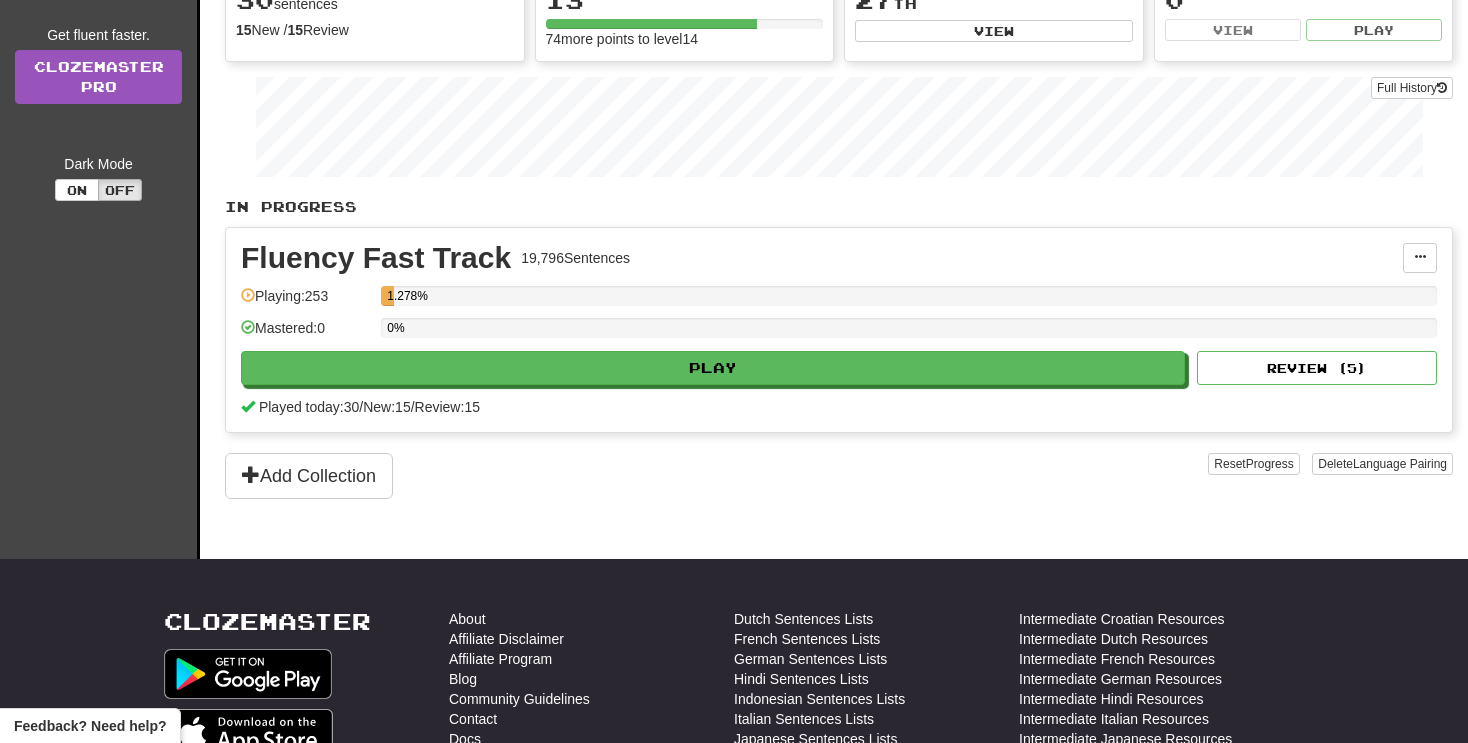 scroll, scrollTop: 0, scrollLeft: 0, axis: both 